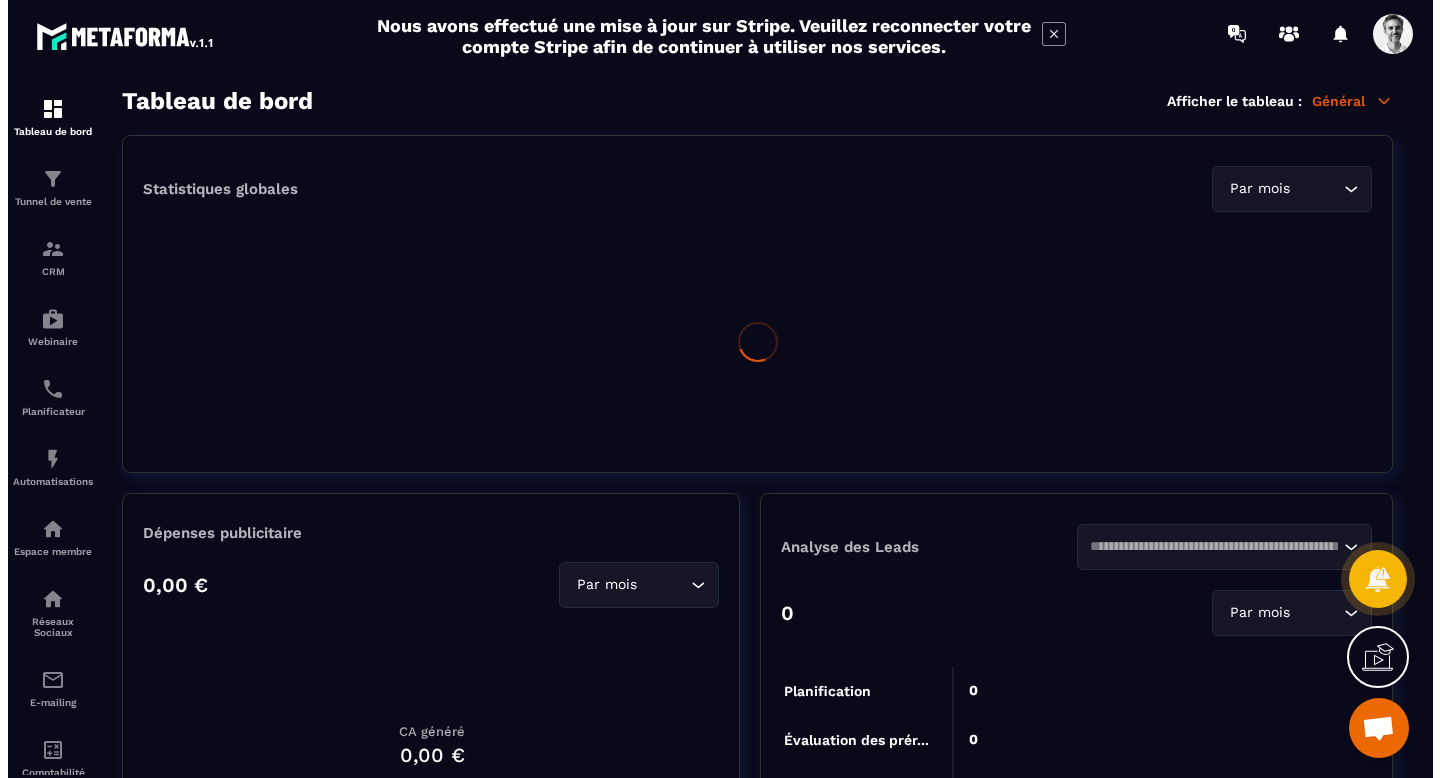 scroll, scrollTop: 0, scrollLeft: 0, axis: both 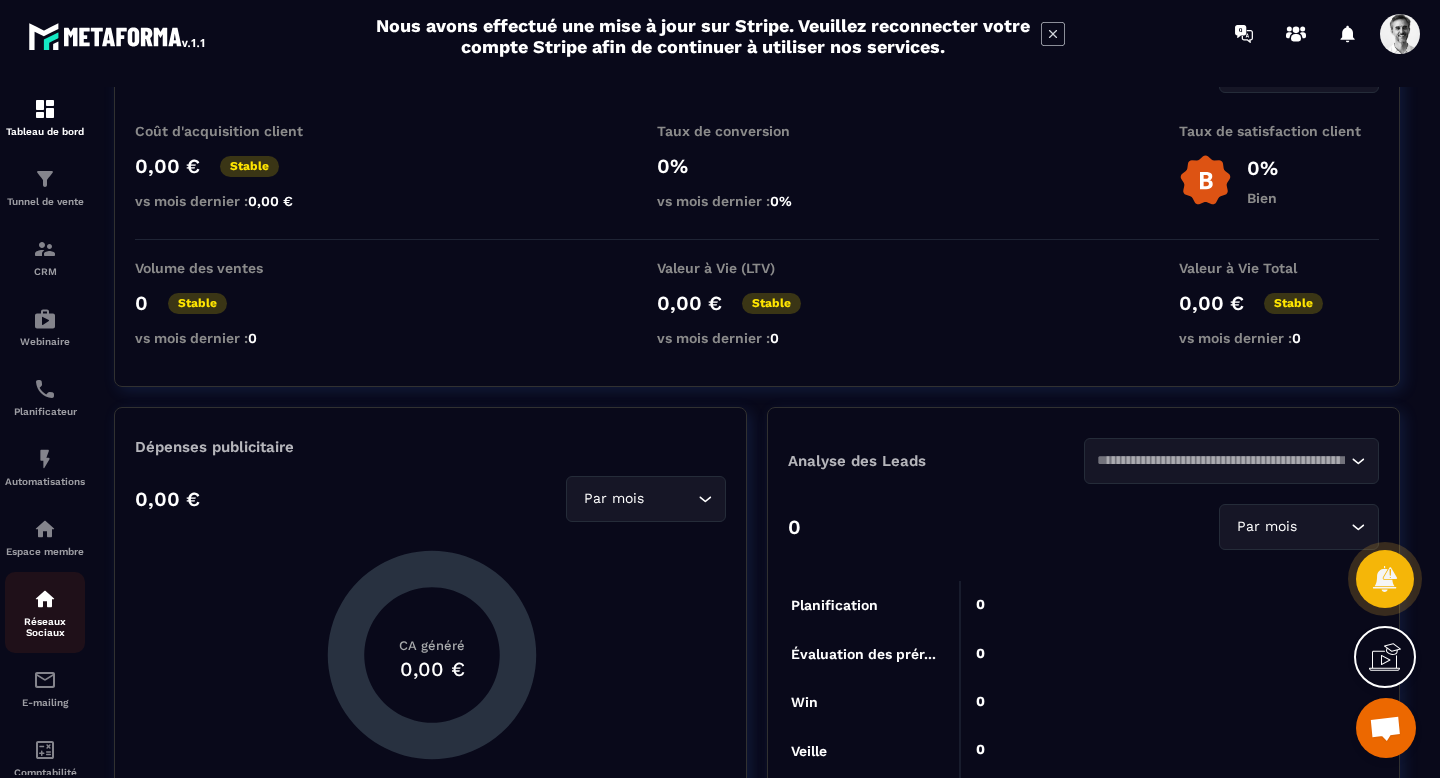 click on "Réseaux Sociaux" at bounding box center (45, 627) 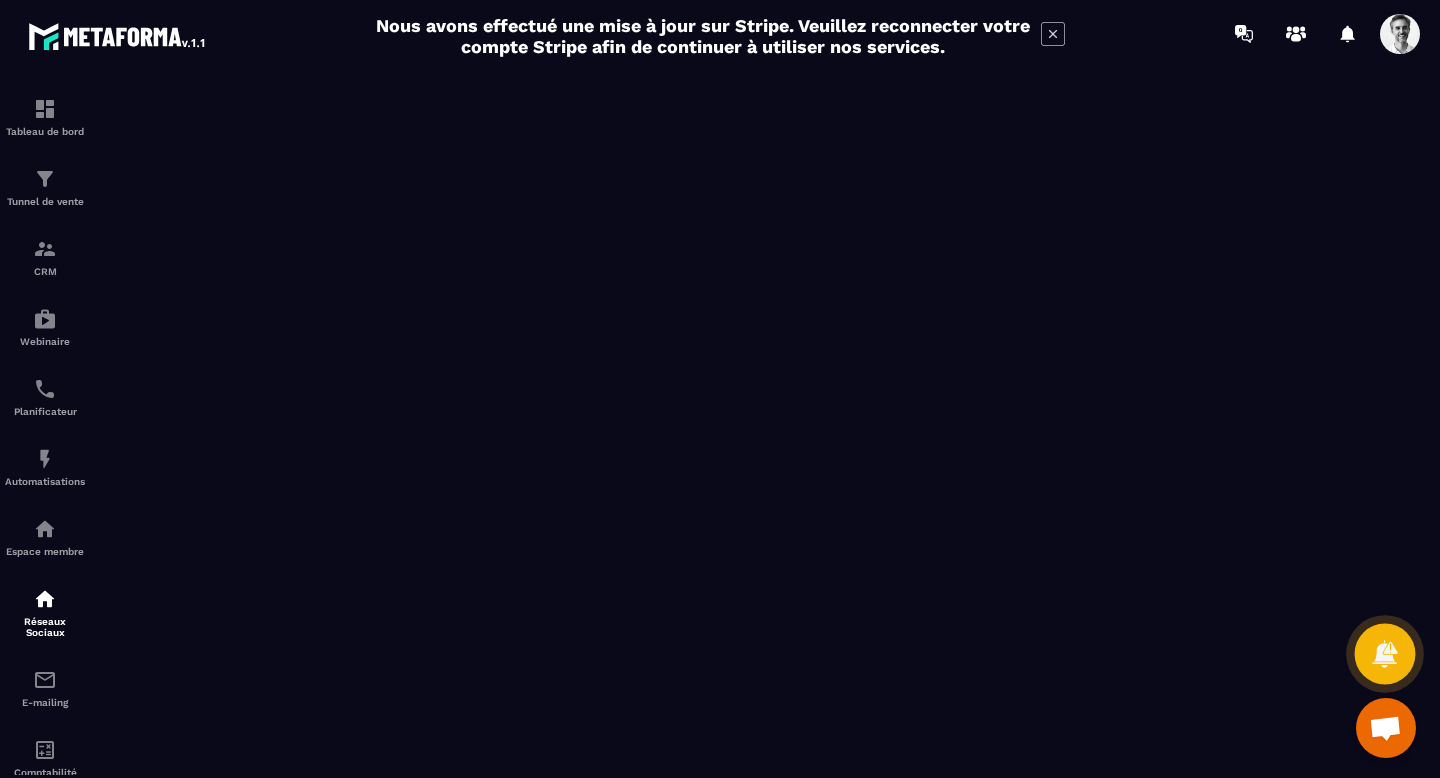 click 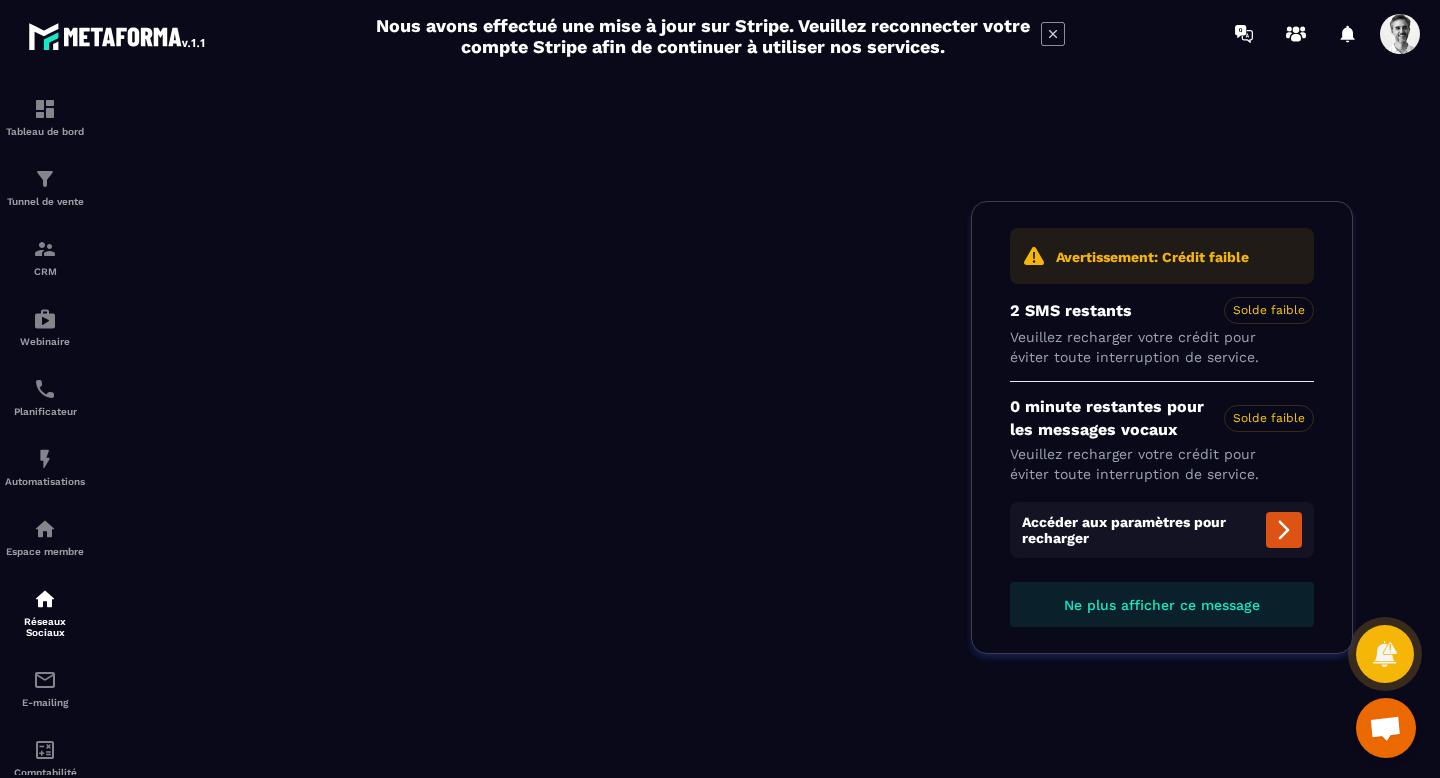 scroll, scrollTop: 0, scrollLeft: 0, axis: both 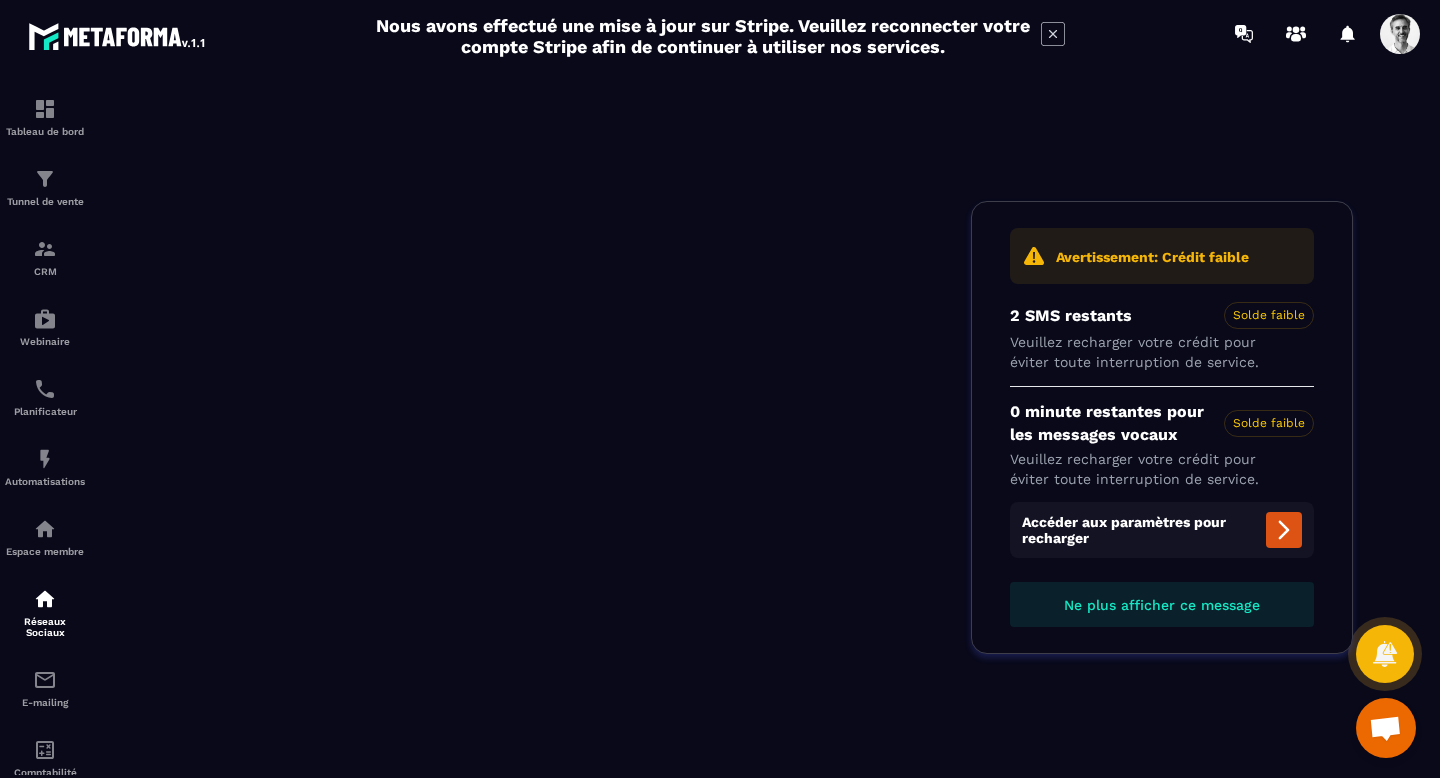 click on "Ne plus afficher ce message" at bounding box center [1162, 605] 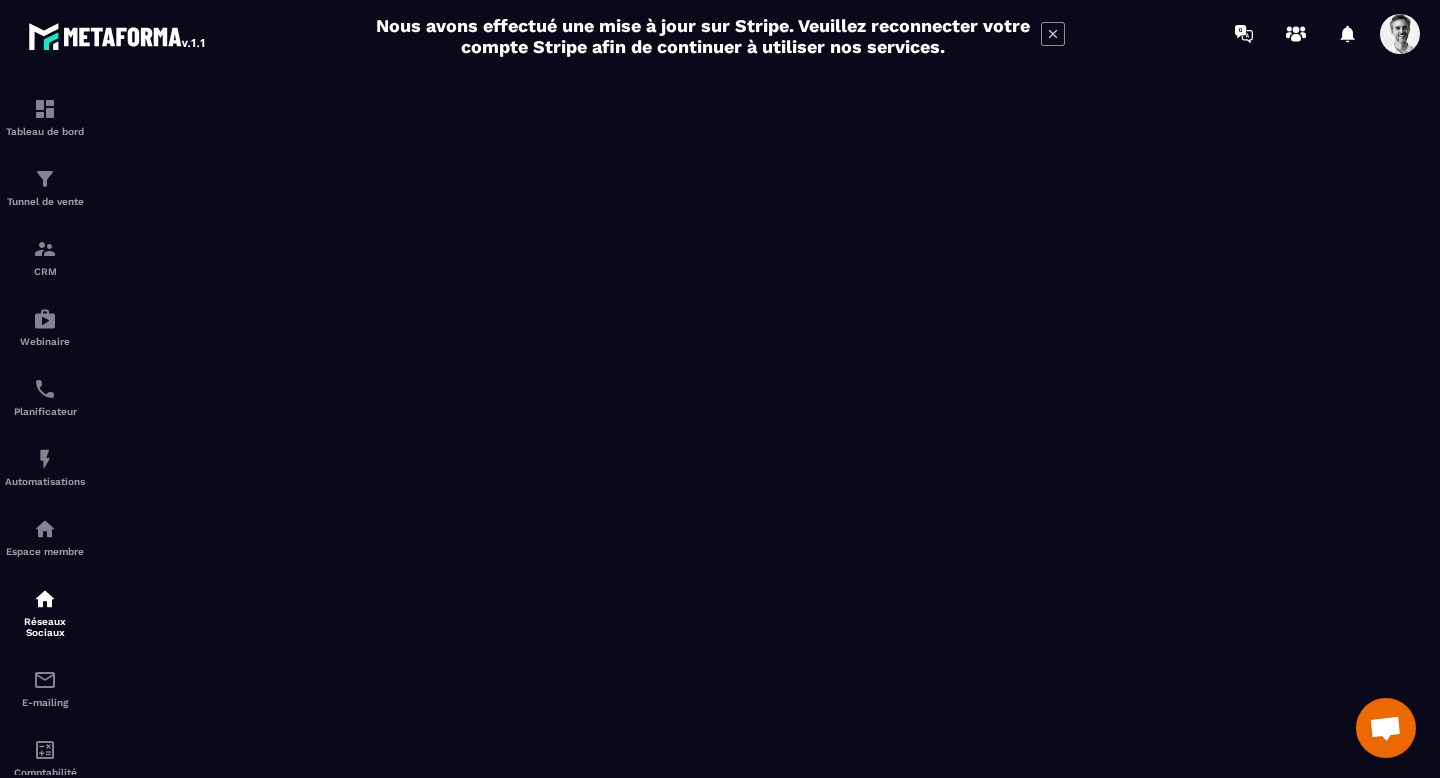 click at bounding box center [1385, 730] 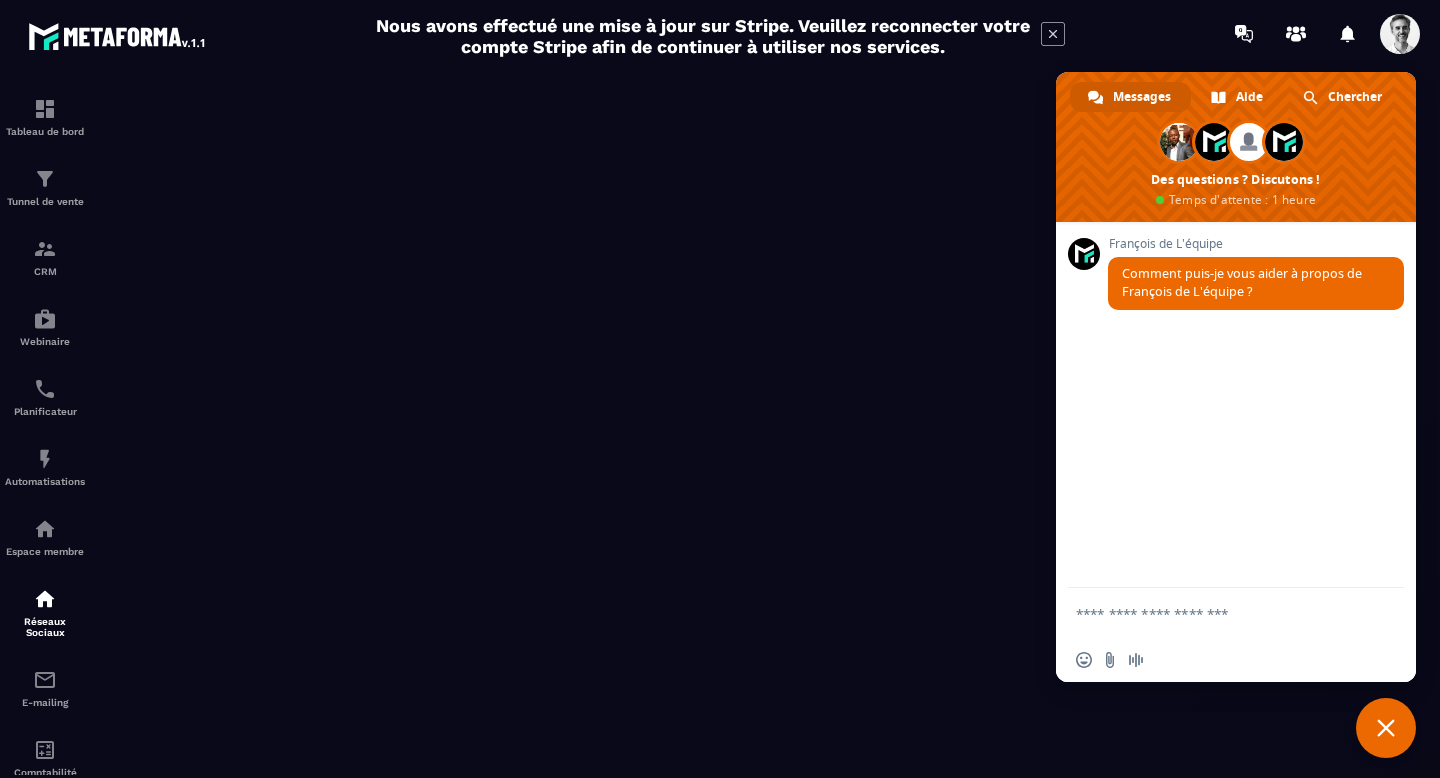 scroll, scrollTop: 0, scrollLeft: 0, axis: both 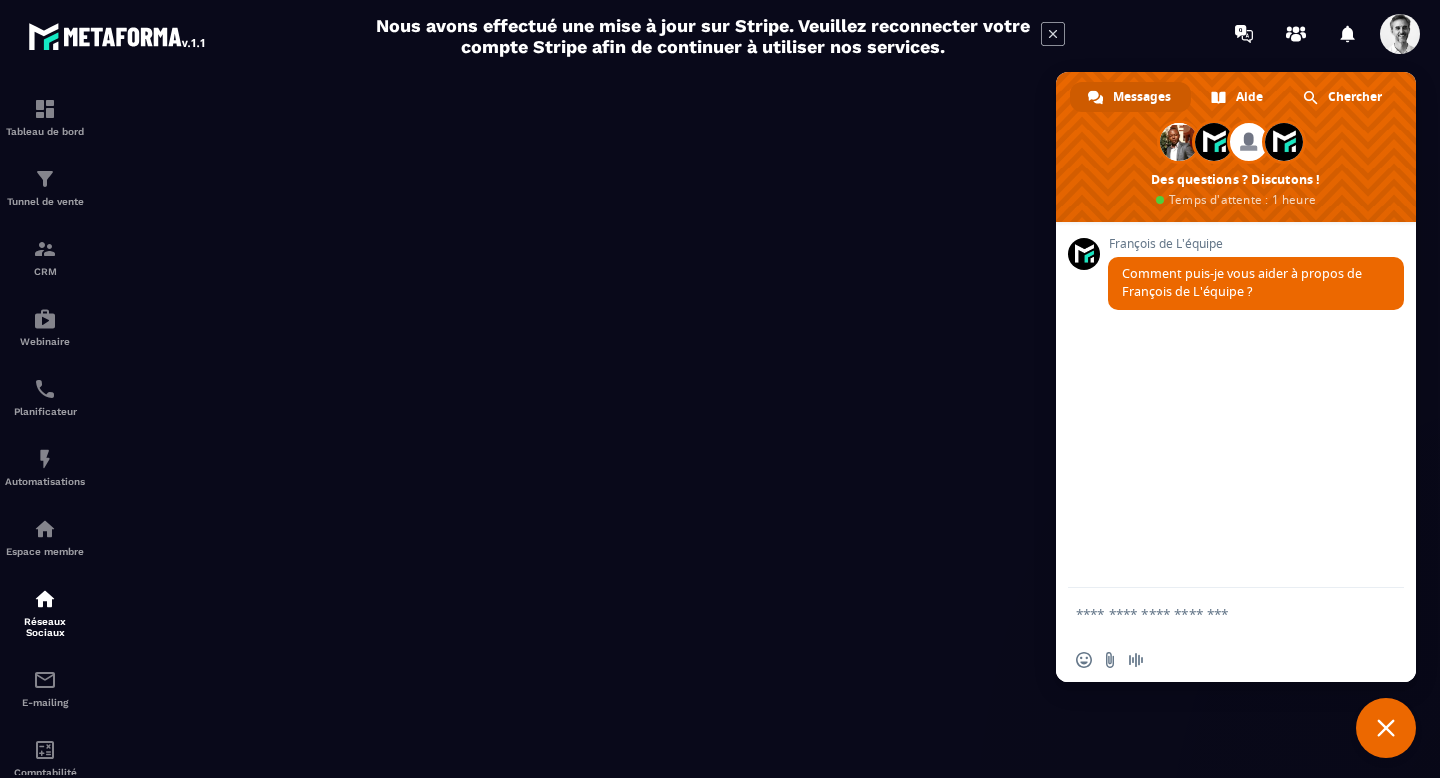 click 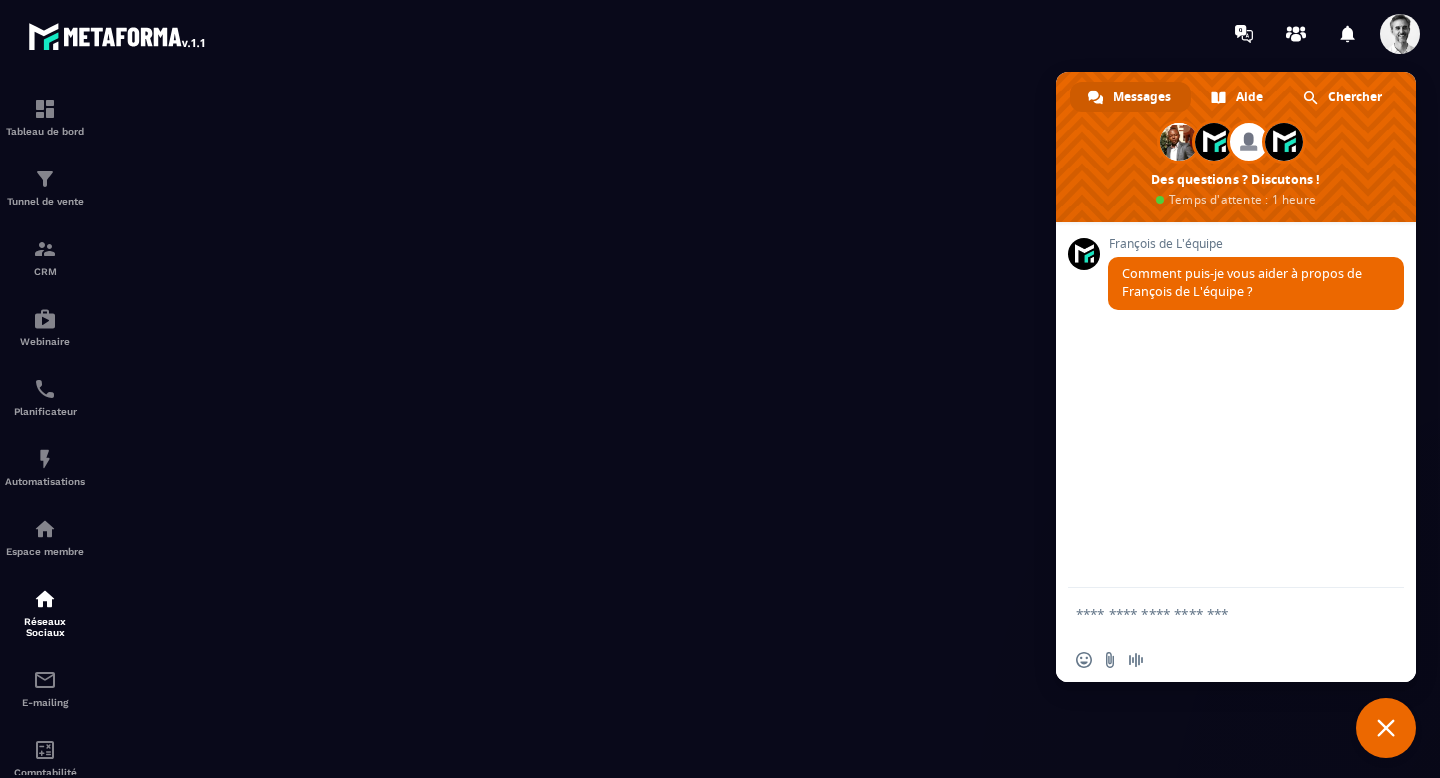 click at bounding box center (1386, 728) 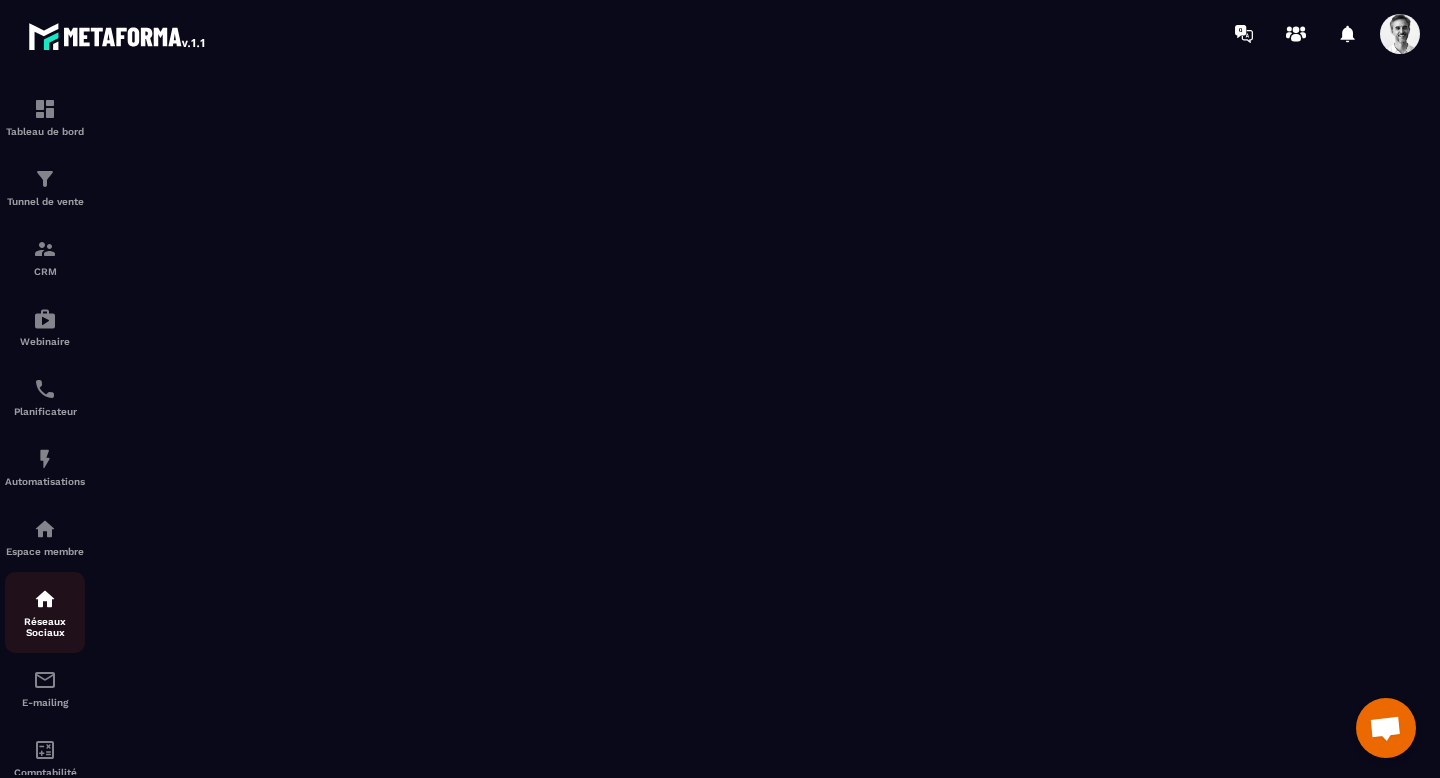 click on "Réseaux Sociaux" at bounding box center [45, 627] 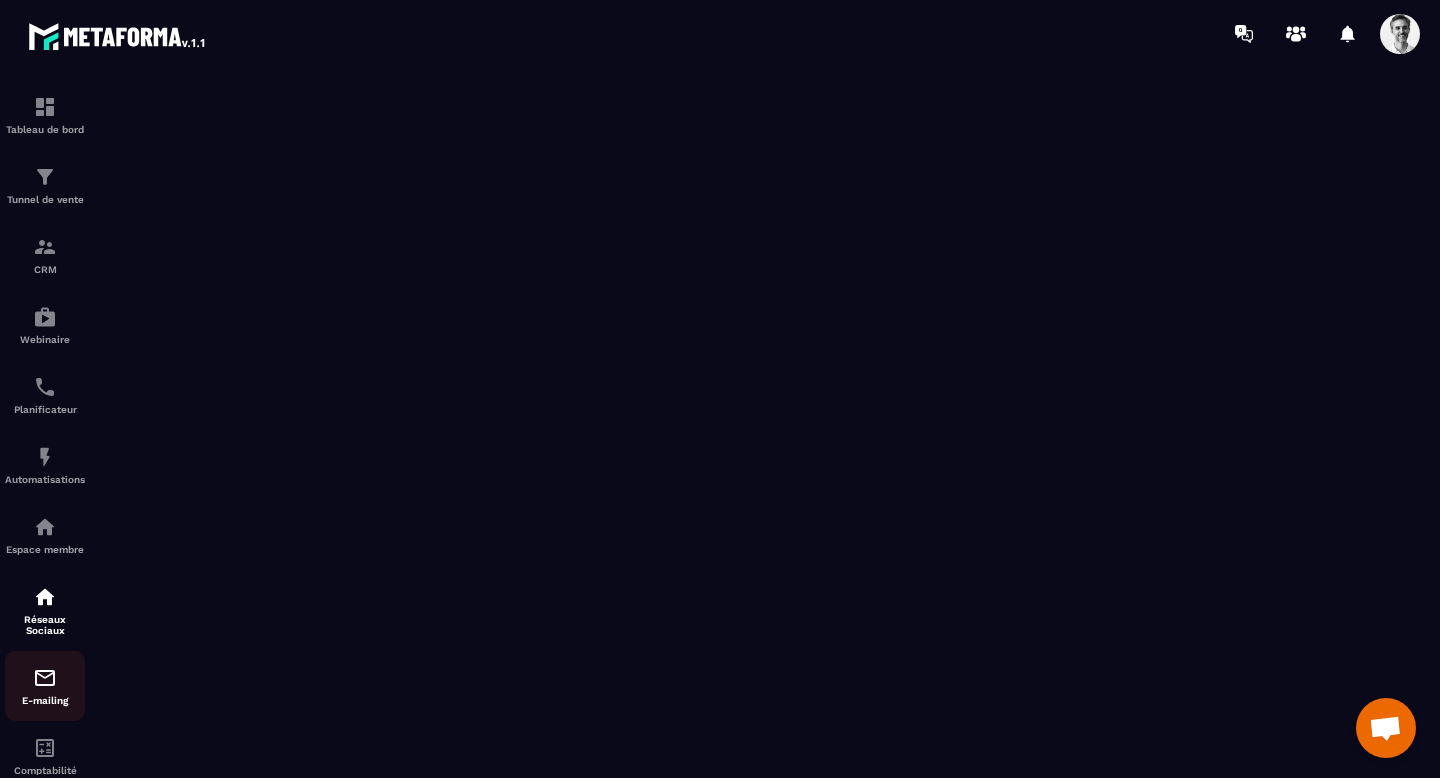 scroll, scrollTop: 0, scrollLeft: 0, axis: both 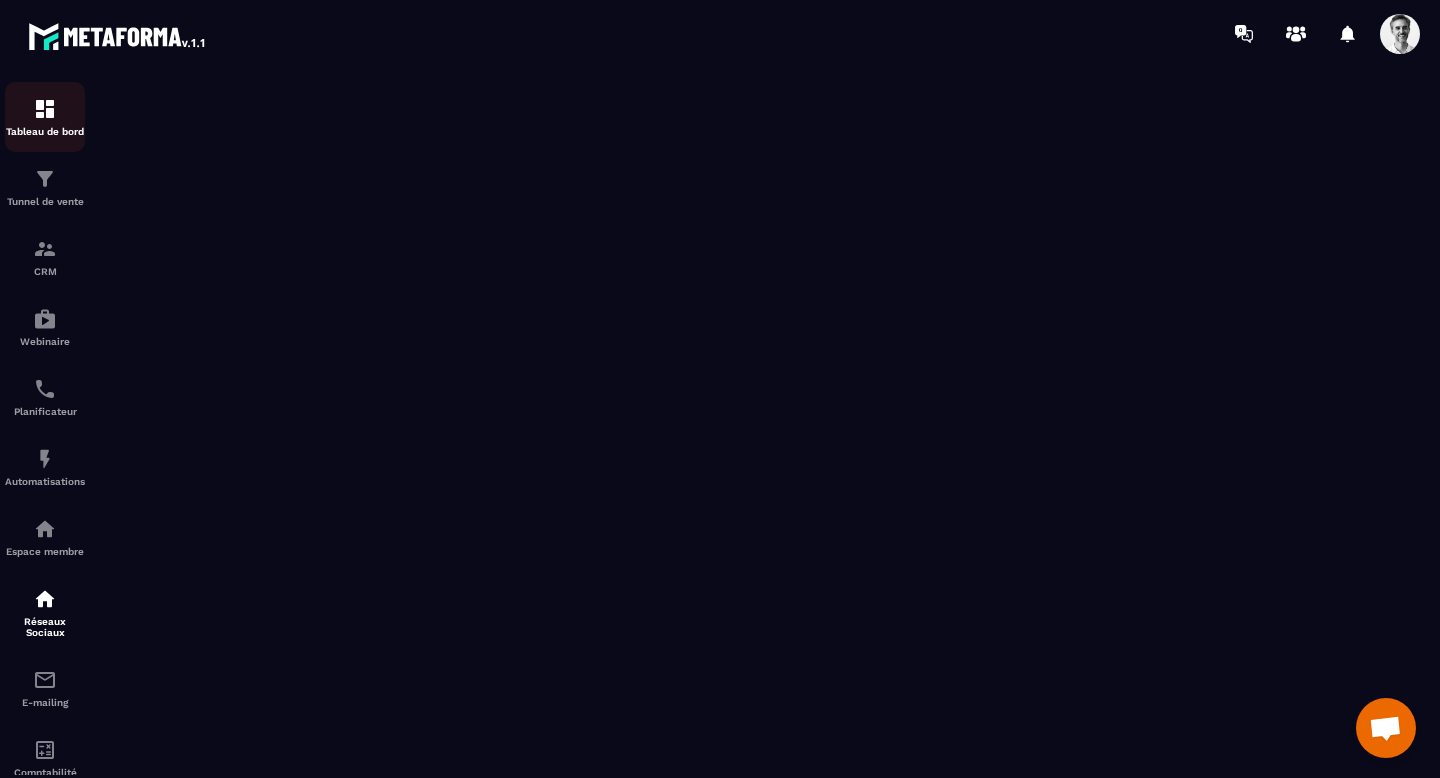click at bounding box center [45, 109] 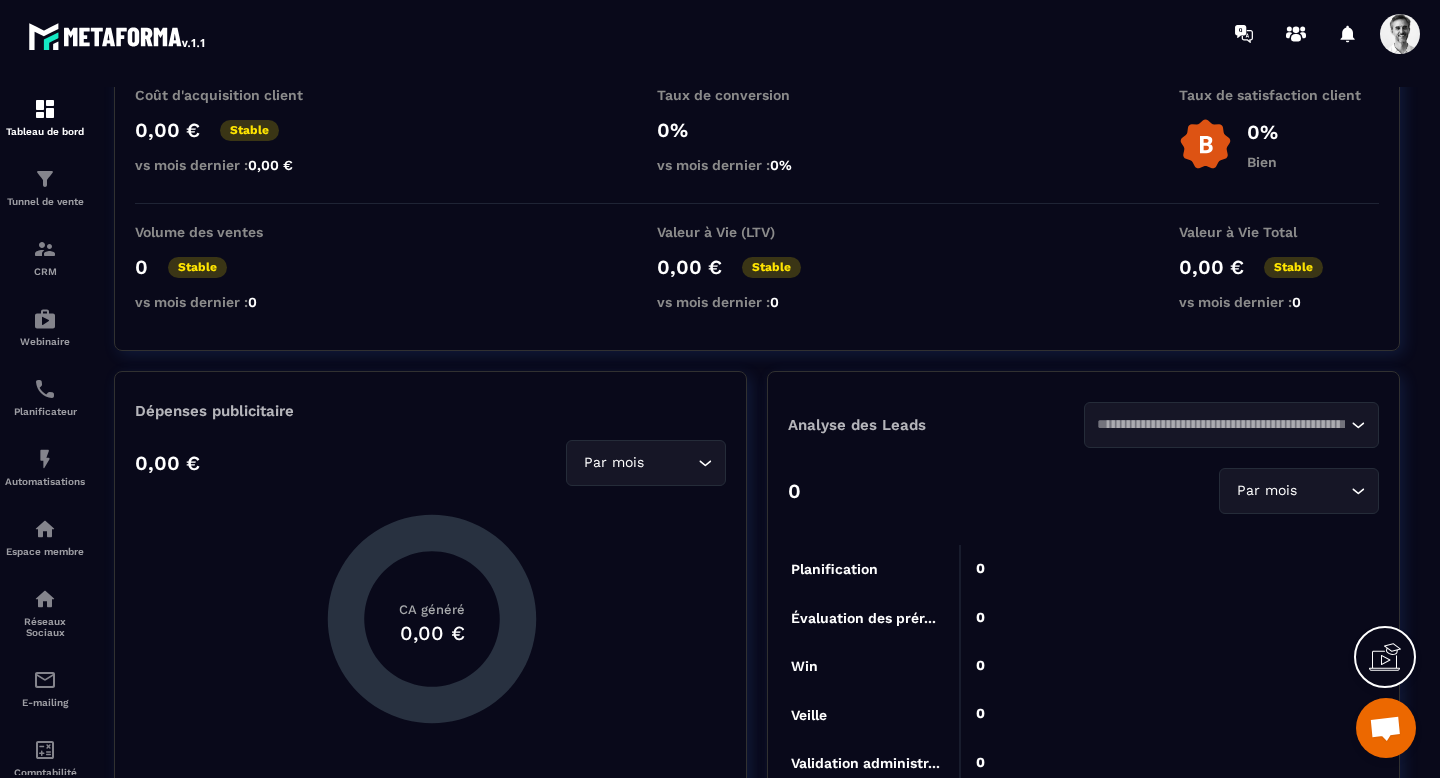 scroll, scrollTop: 163, scrollLeft: 0, axis: vertical 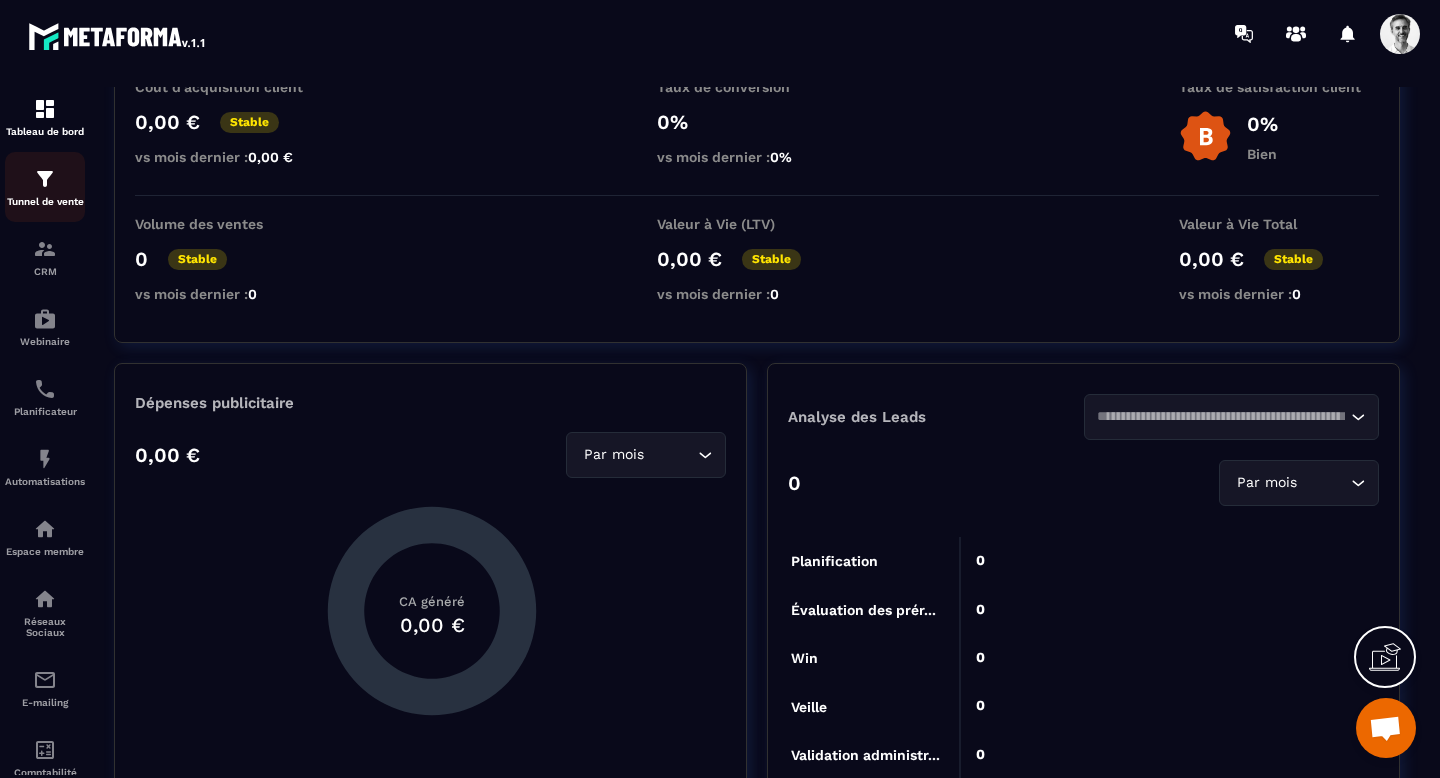 click on "Tunnel de vente" at bounding box center [45, 187] 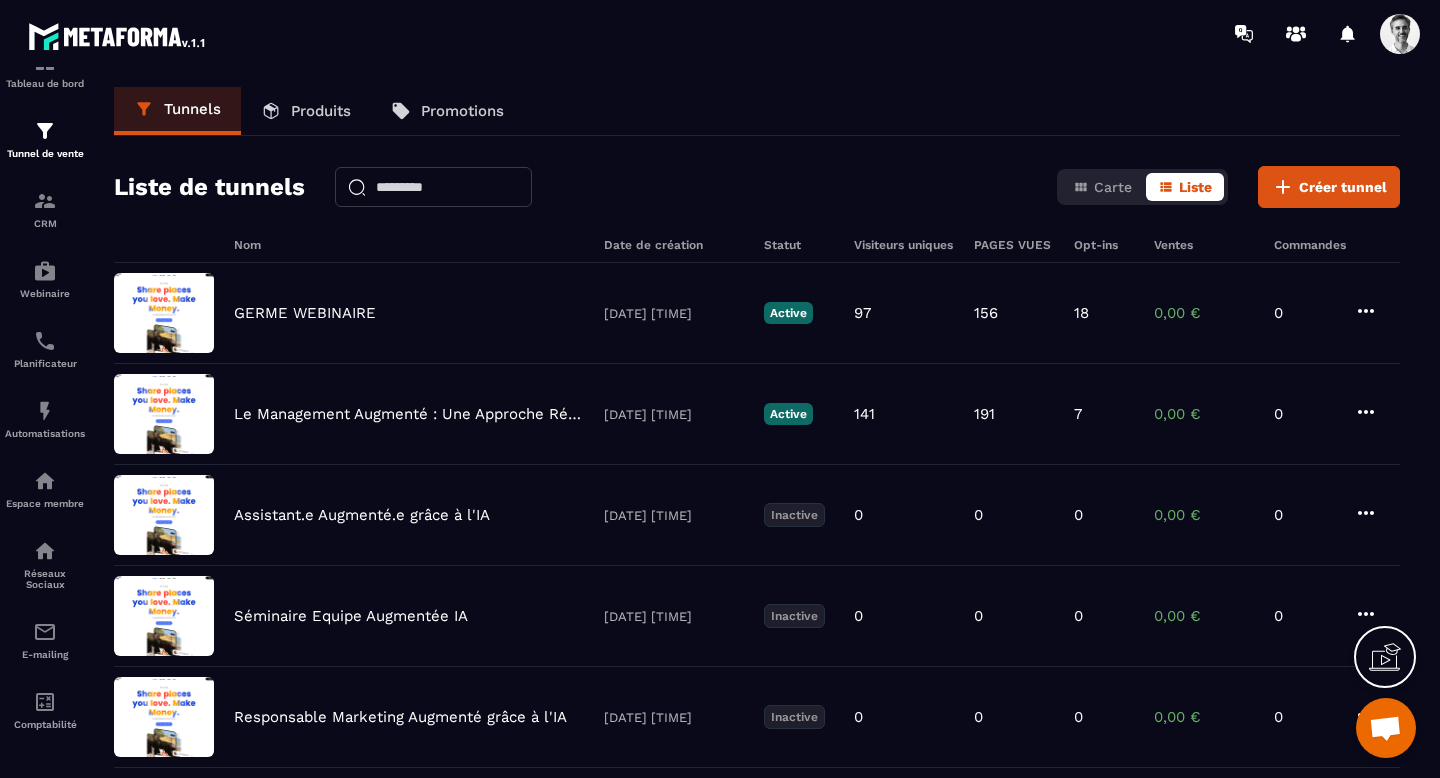 scroll, scrollTop: 59, scrollLeft: 0, axis: vertical 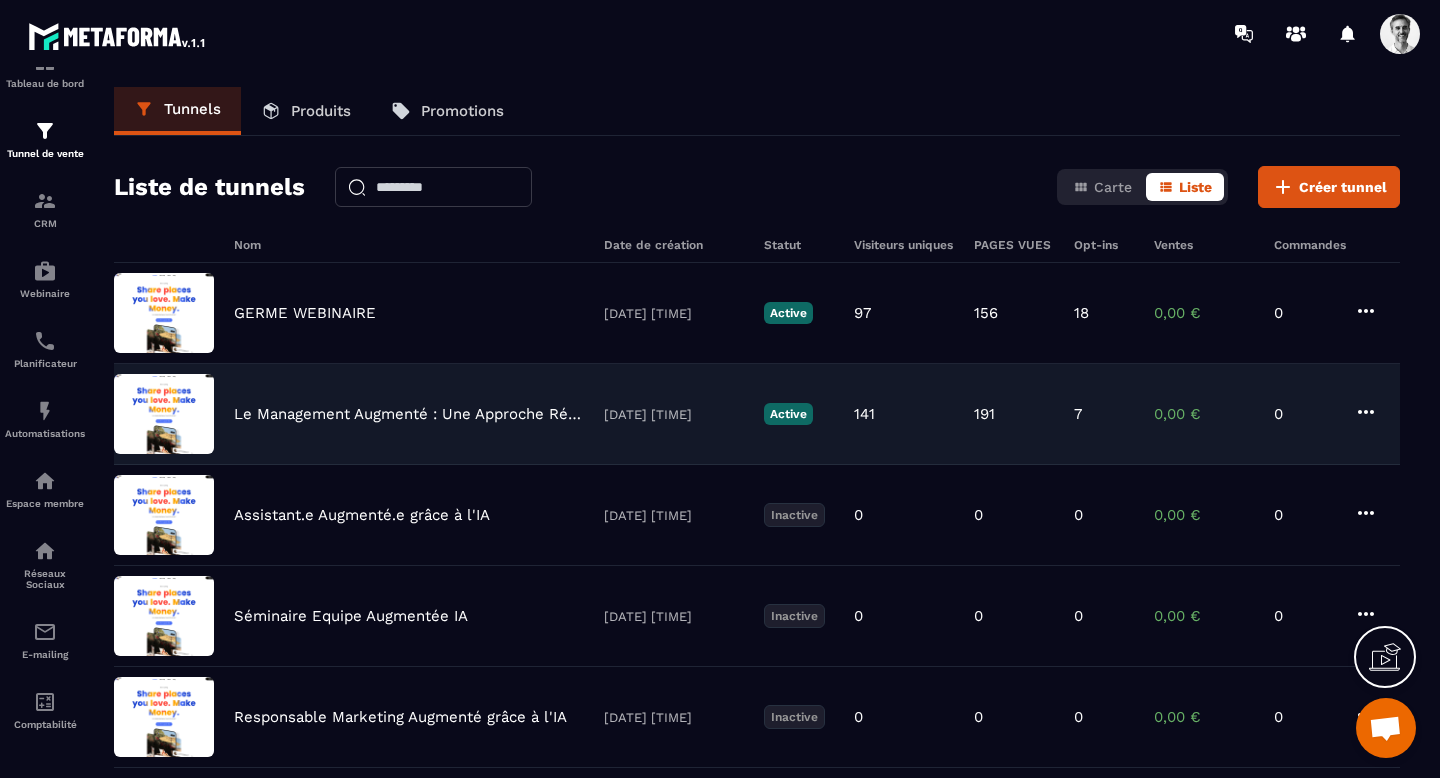 click on "7" at bounding box center (1078, 414) 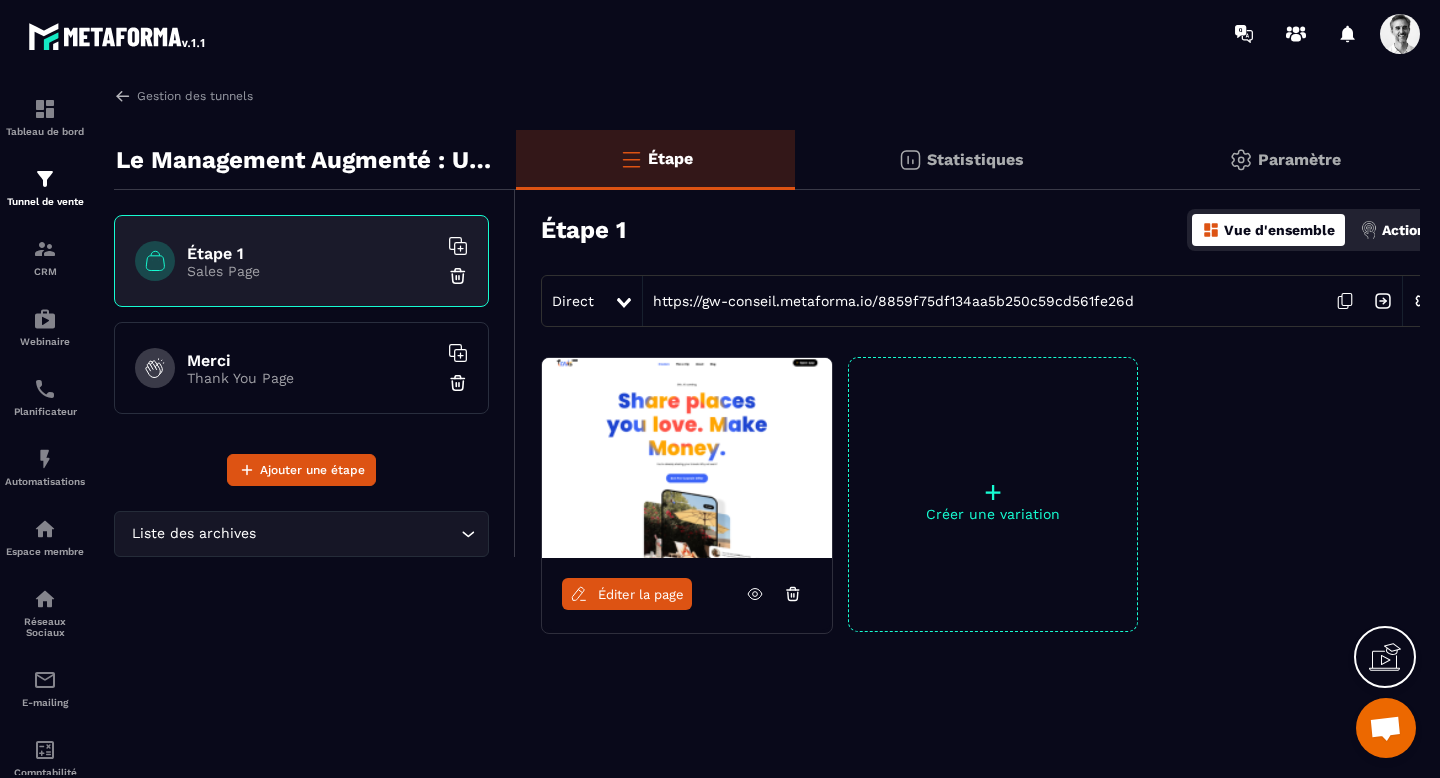 click on "Statistiques" 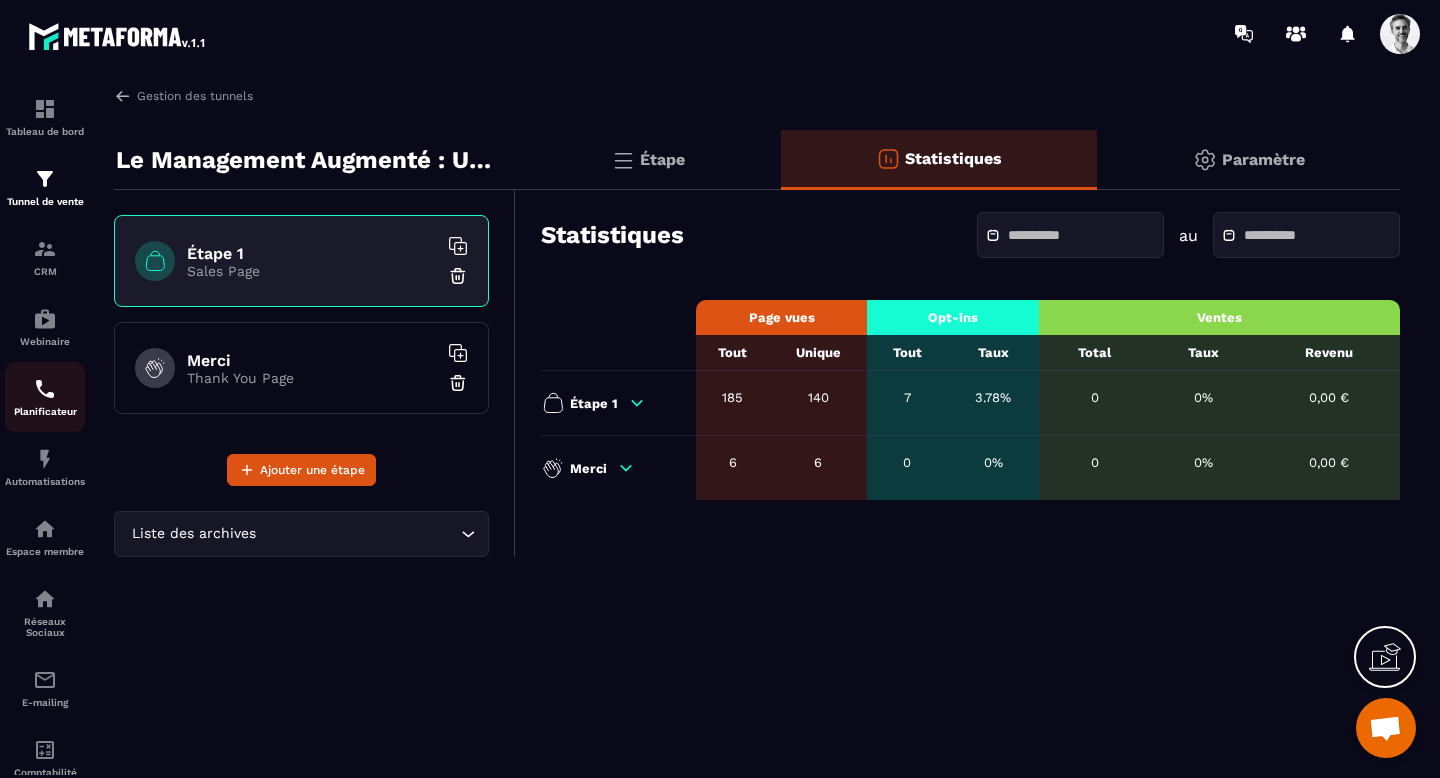 click on "Planificateur" at bounding box center (45, 411) 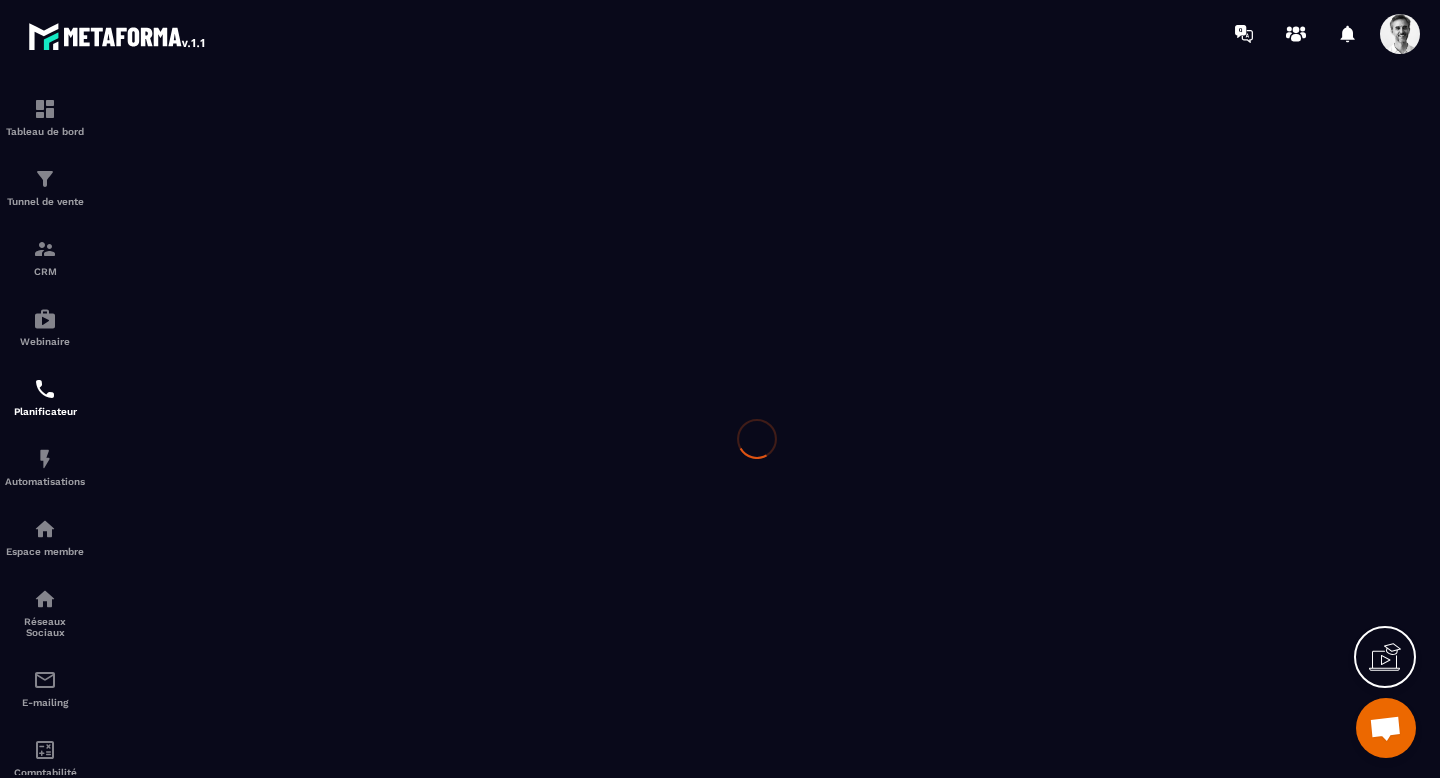 scroll, scrollTop: 0, scrollLeft: 0, axis: both 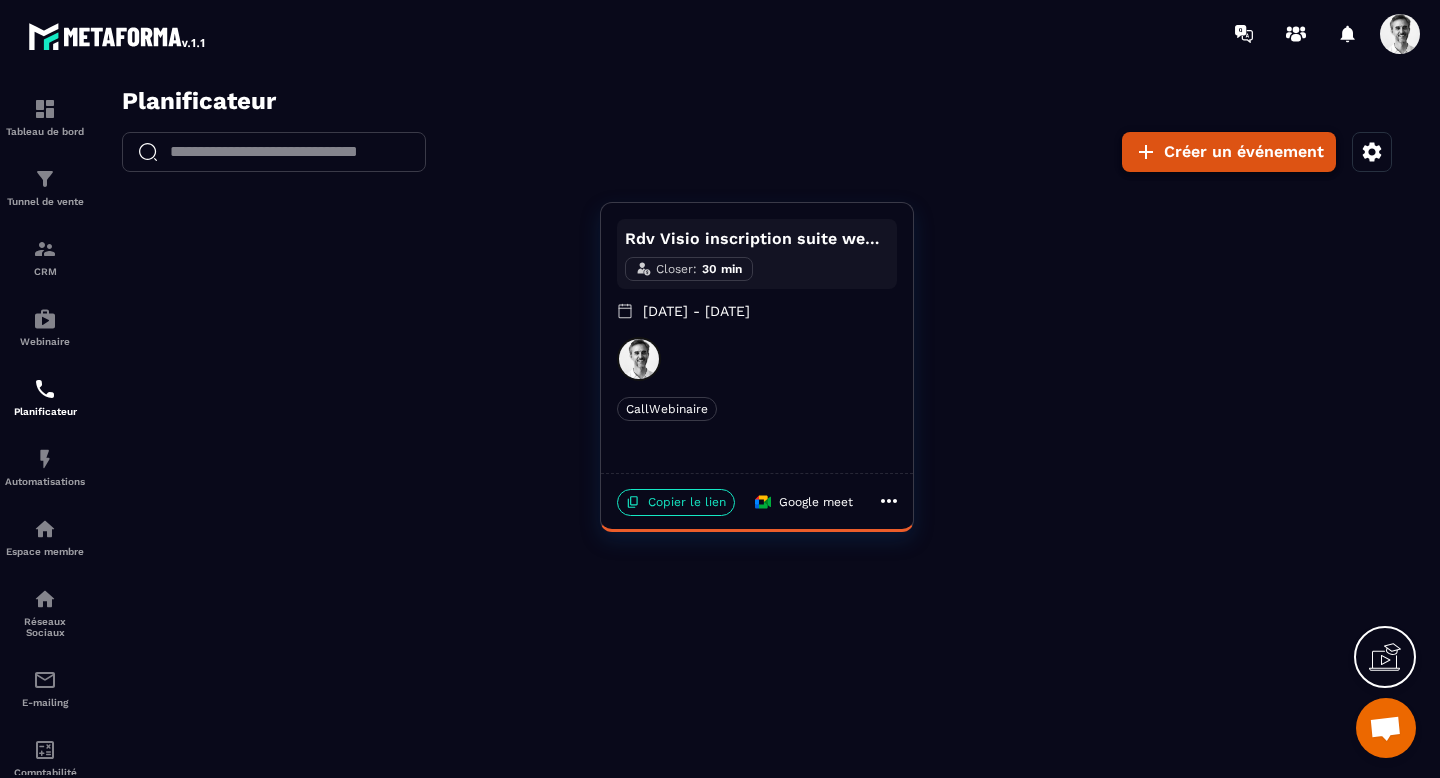 click on "Créer un événement" at bounding box center [1229, 152] 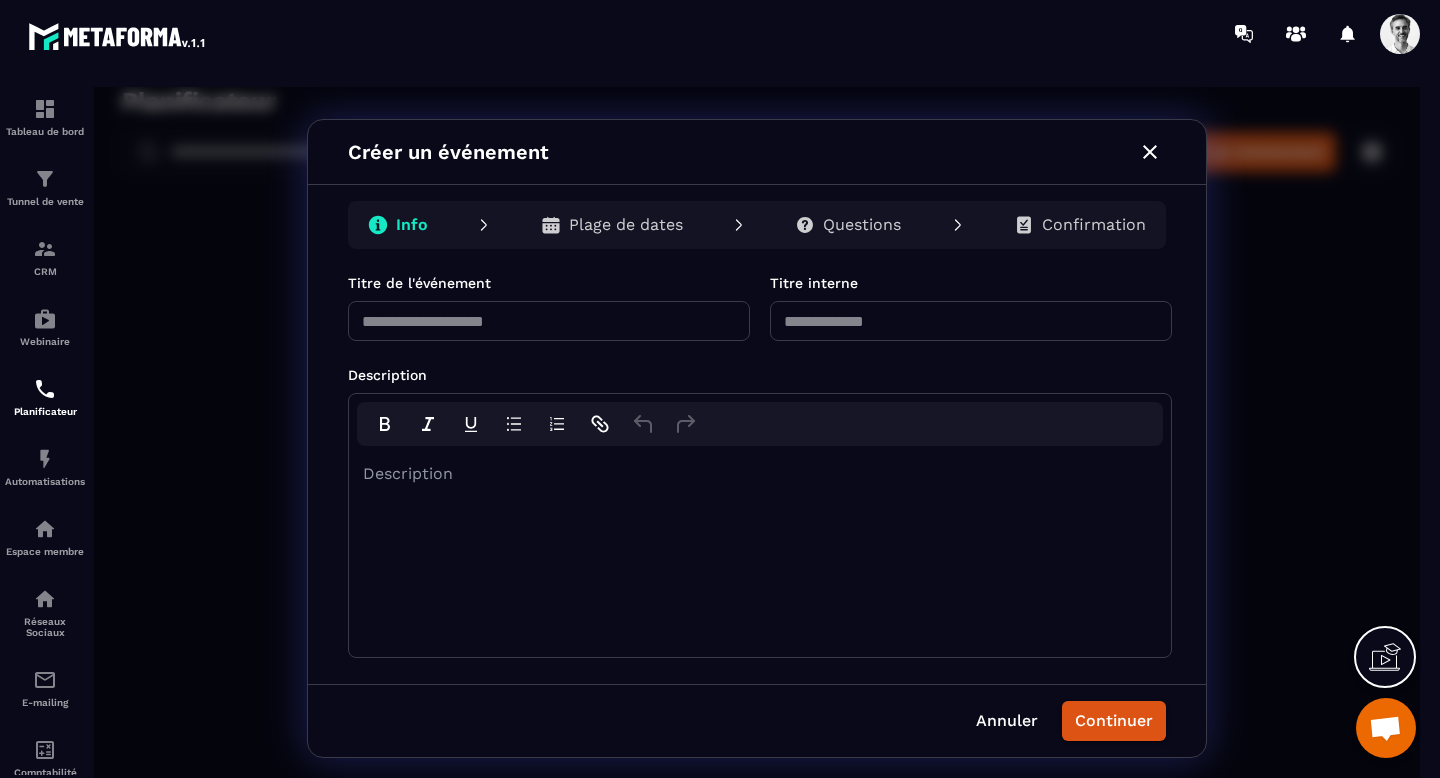 click at bounding box center [549, 321] 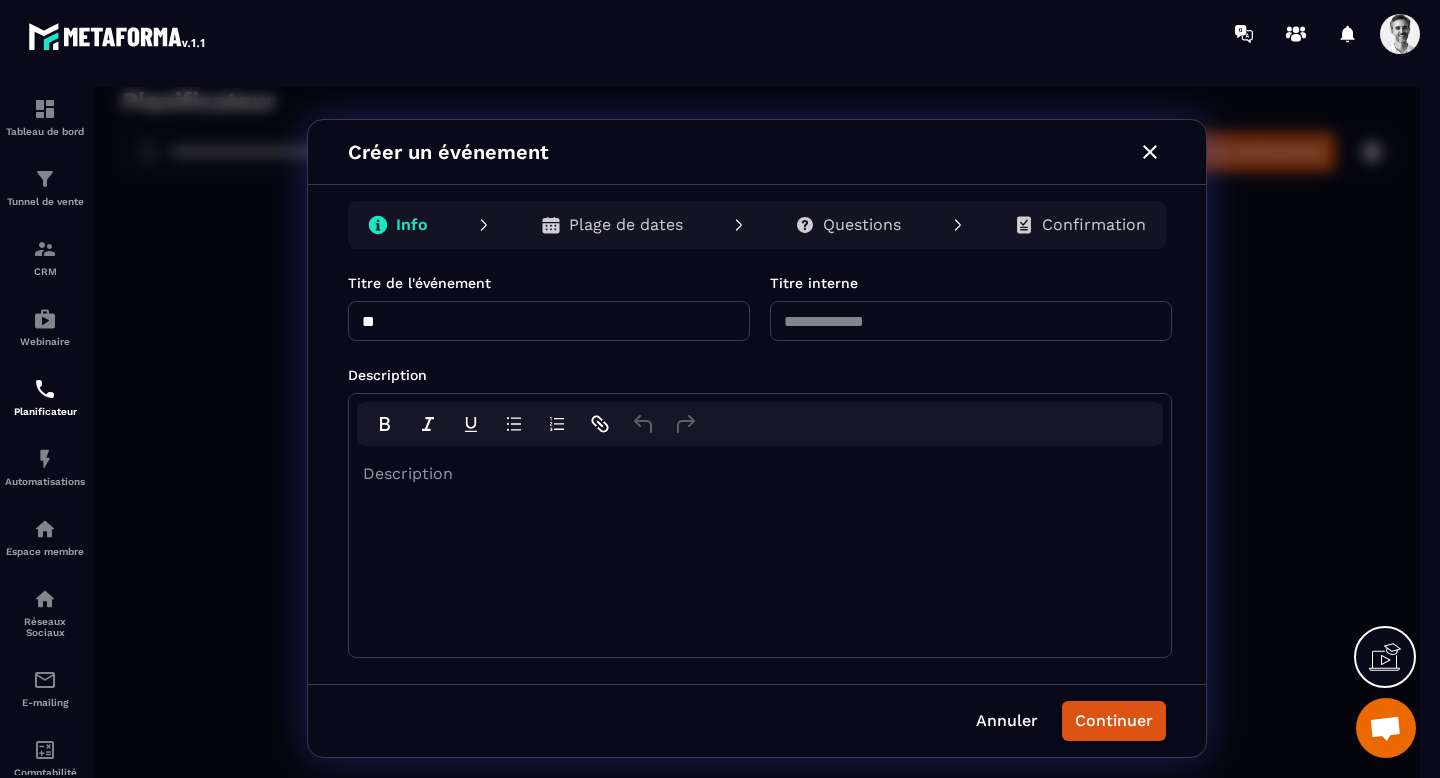 type on "*" 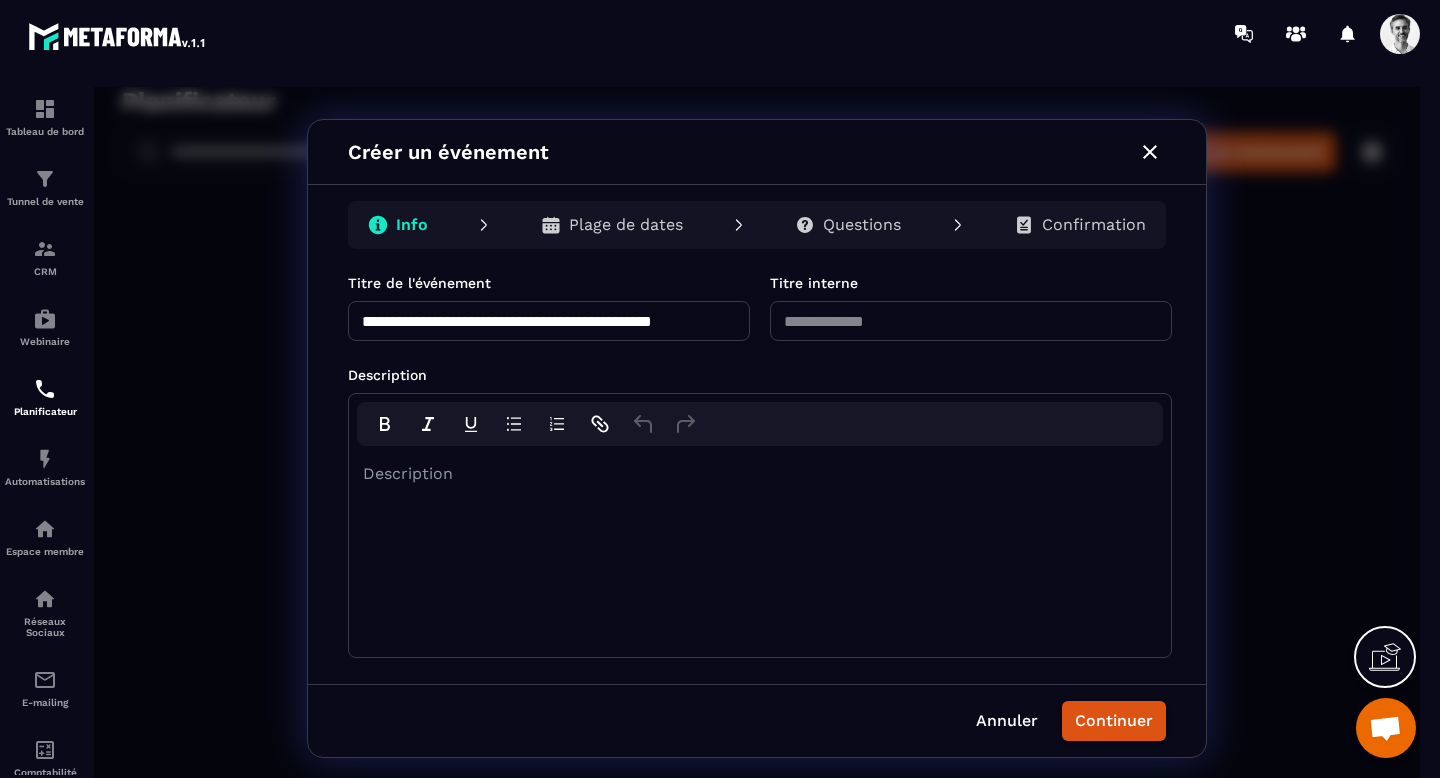 scroll, scrollTop: 0, scrollLeft: 33, axis: horizontal 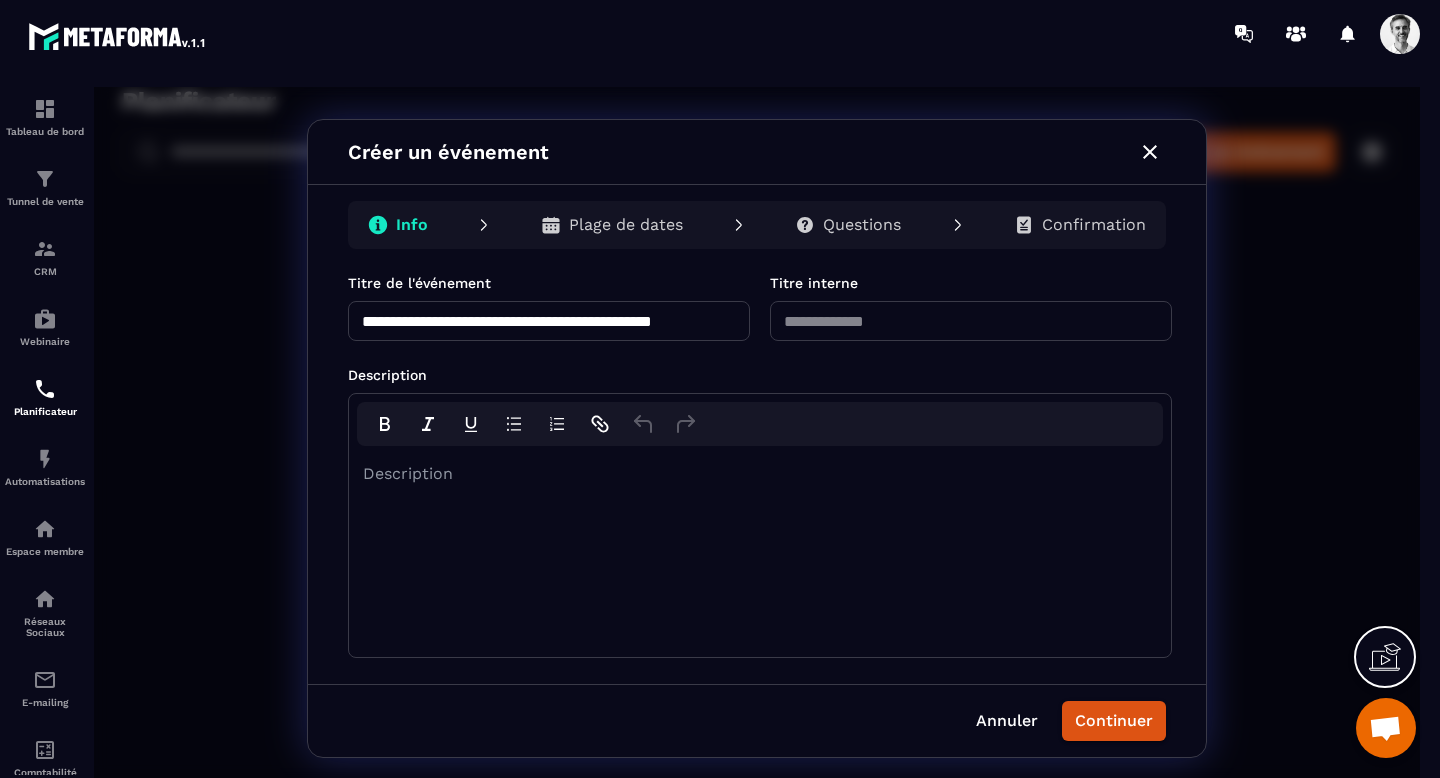 type on "**********" 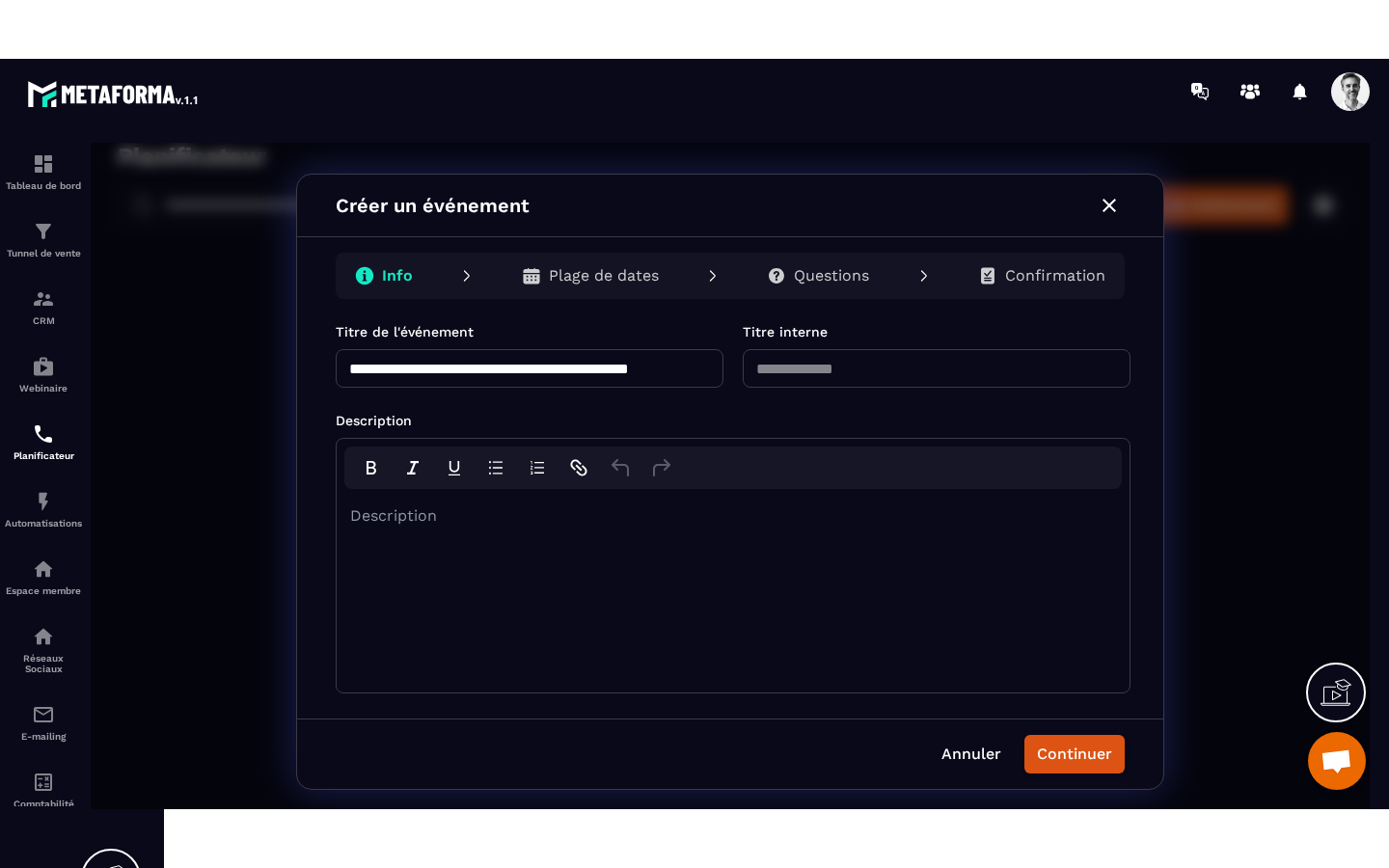 scroll, scrollTop: 0, scrollLeft: 0, axis: both 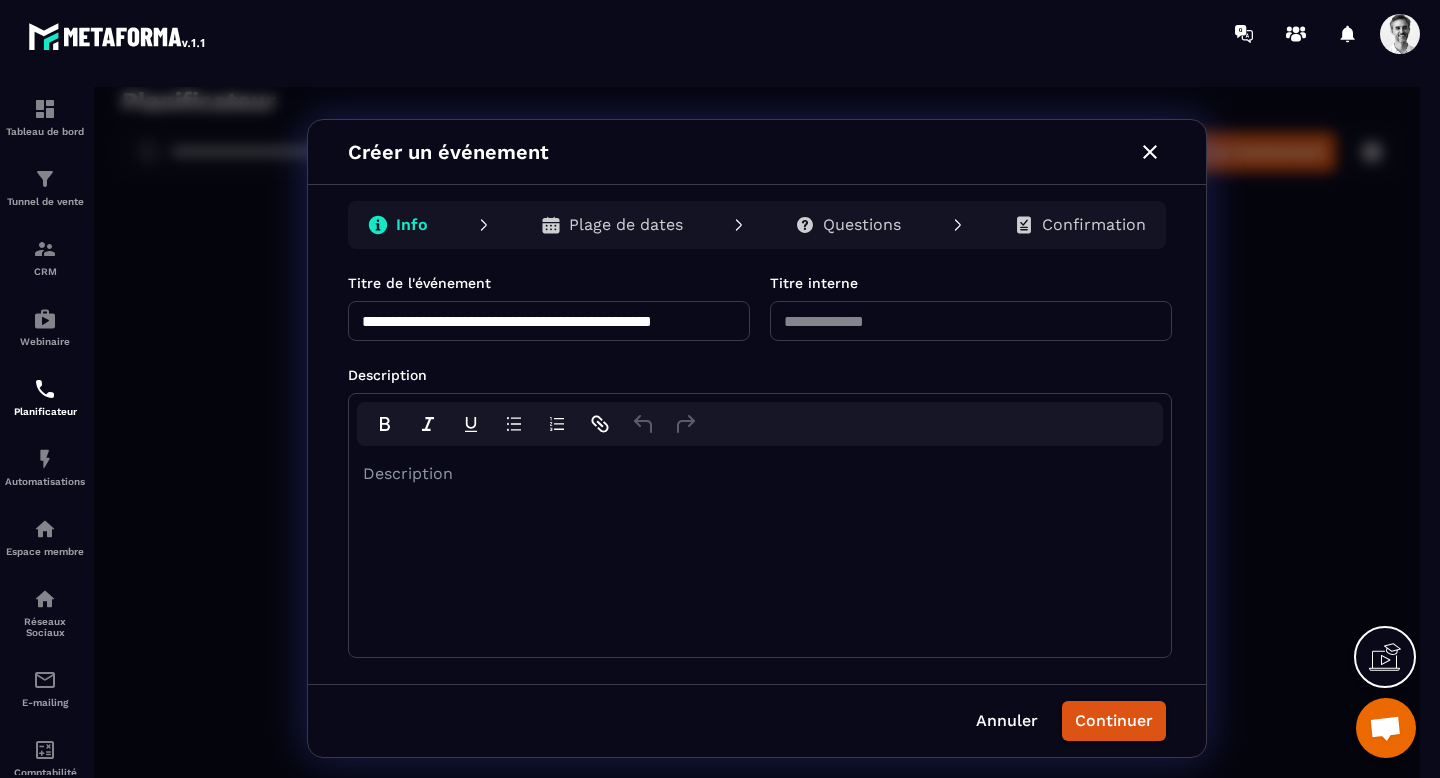 click at bounding box center (971, 321) 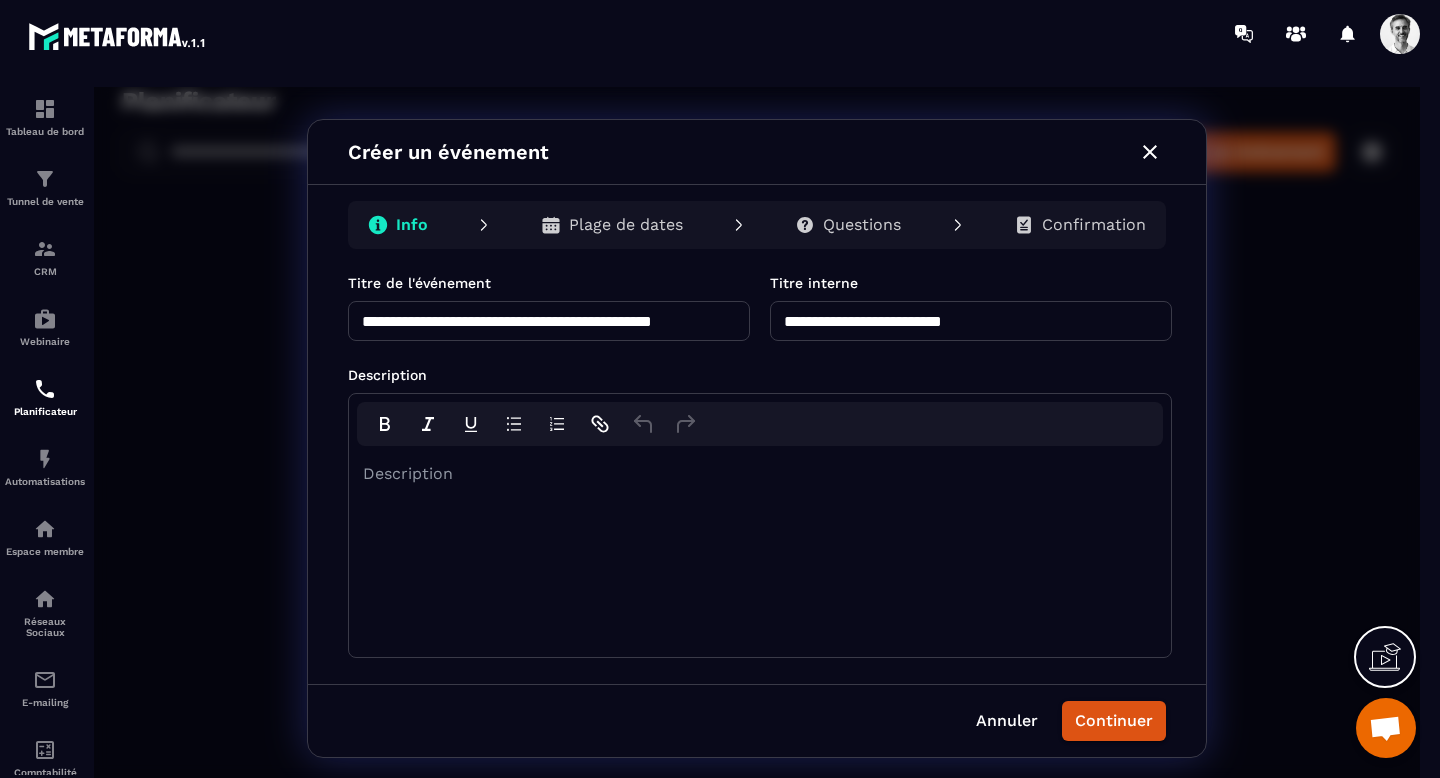 type on "**********" 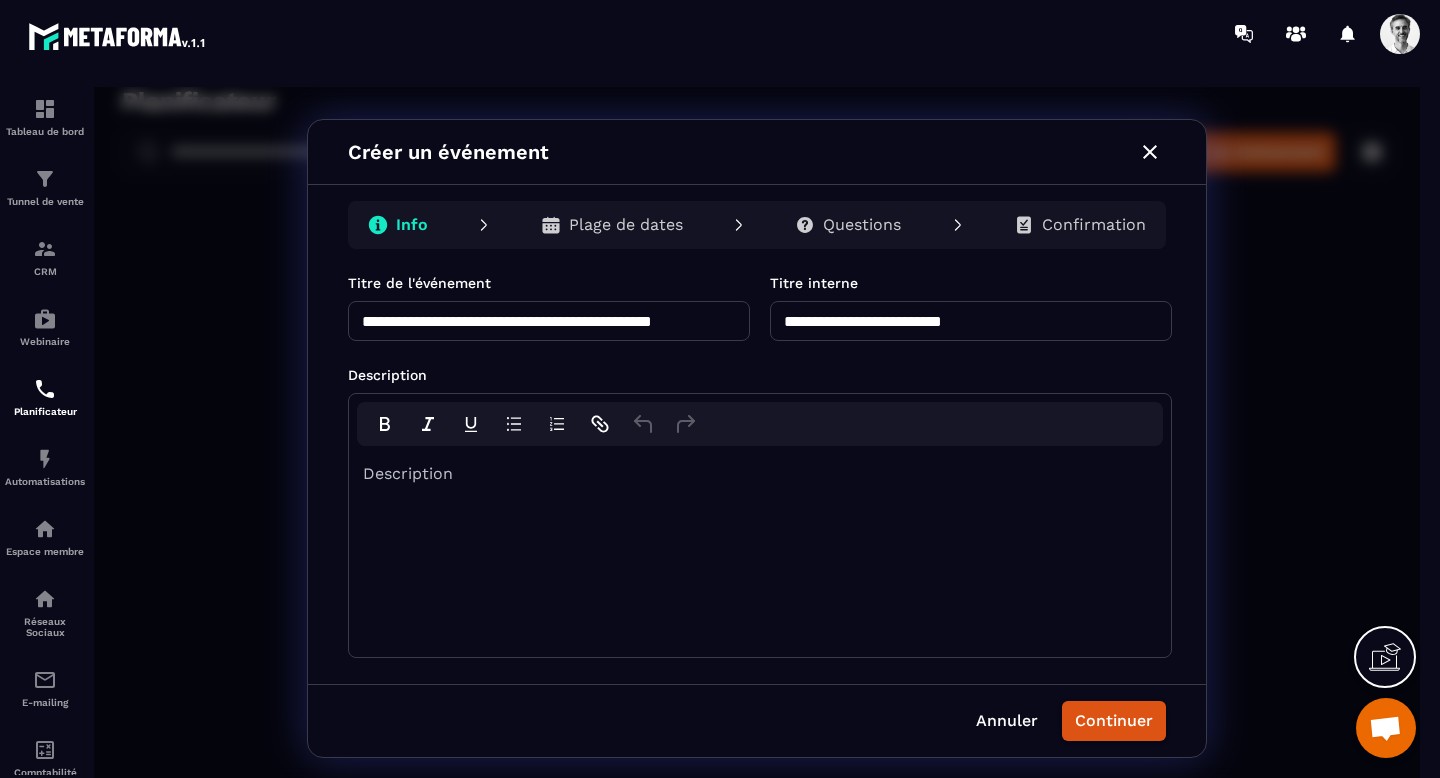 click at bounding box center (760, 474) 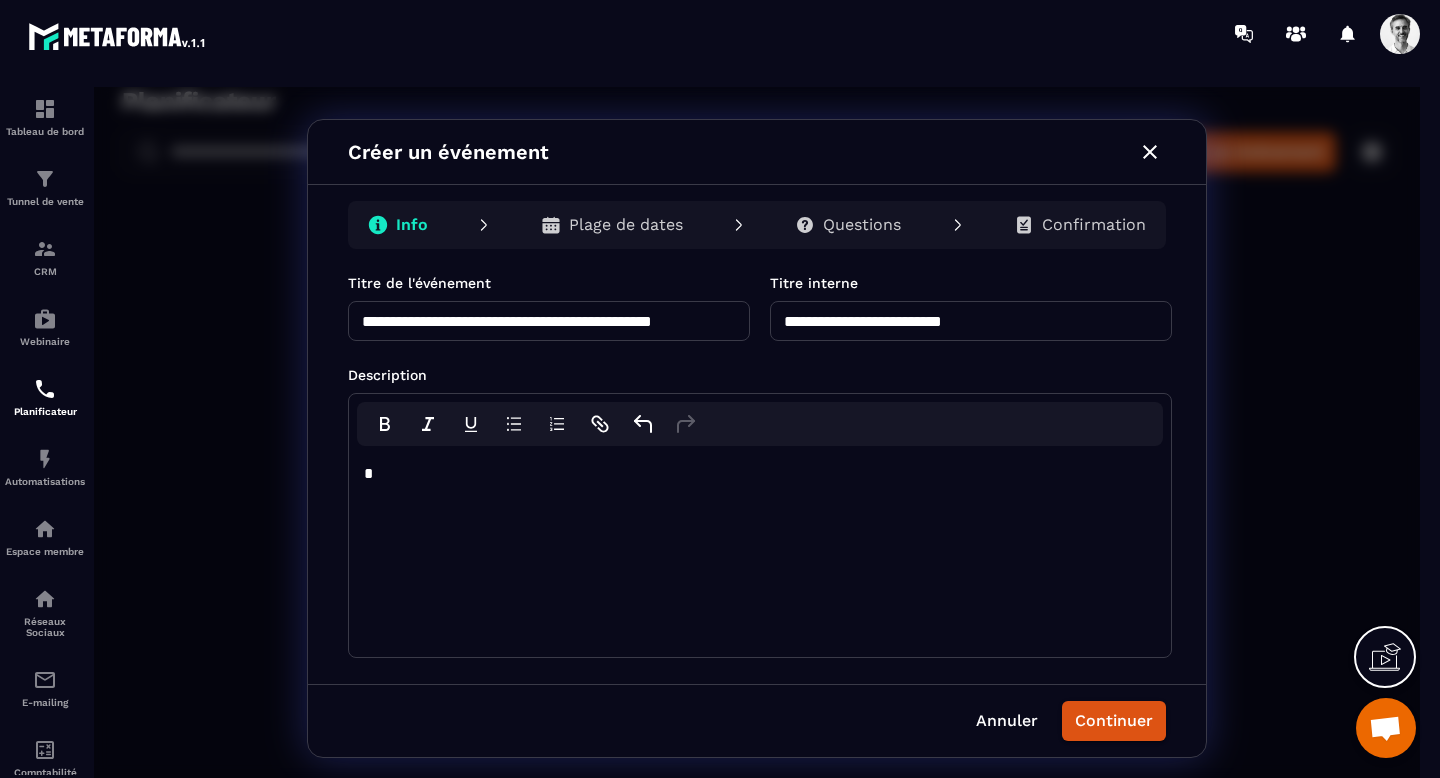 type 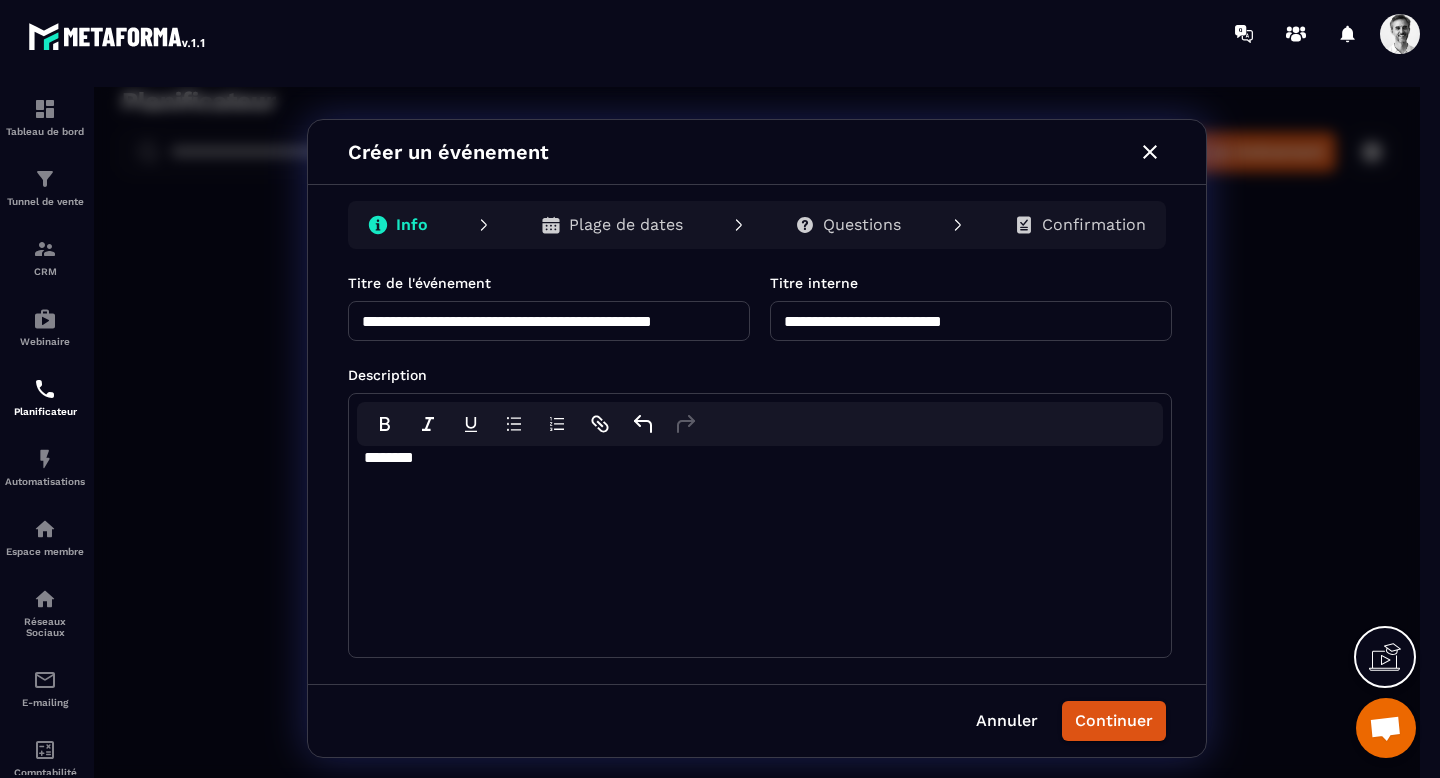 click on "********" at bounding box center [758, 458] 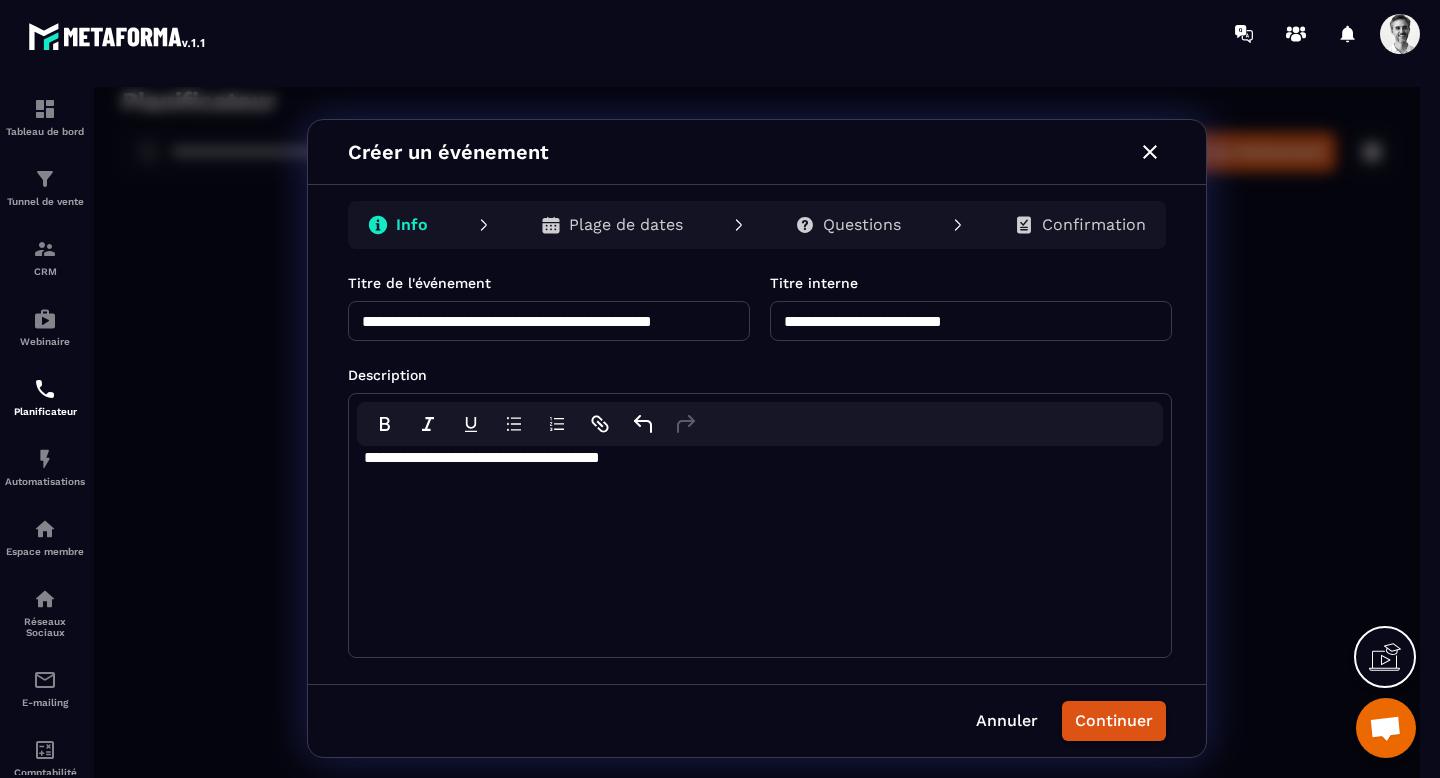 click on "**********" at bounding box center (758, 458) 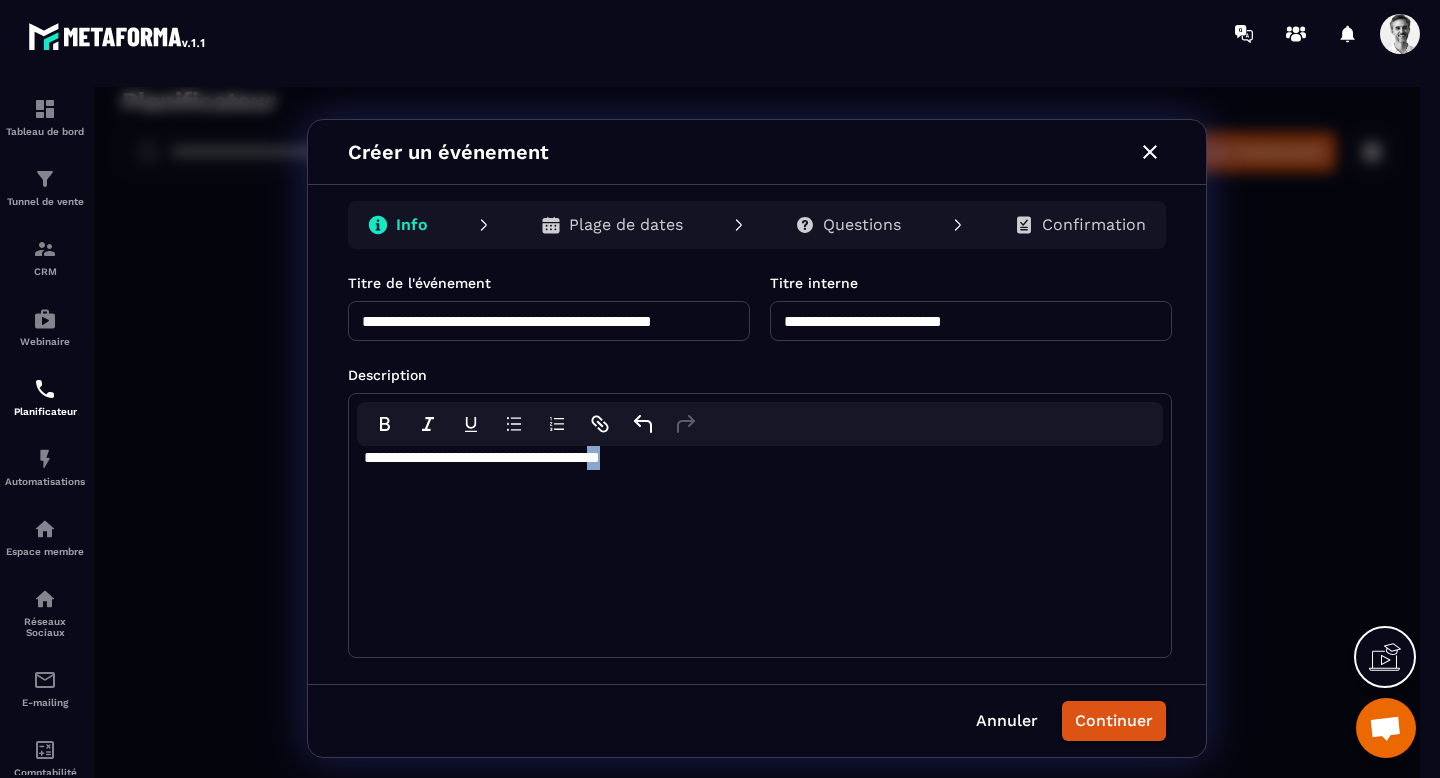 drag, startPoint x: 642, startPoint y: 462, endPoint x: 654, endPoint y: 462, distance: 12 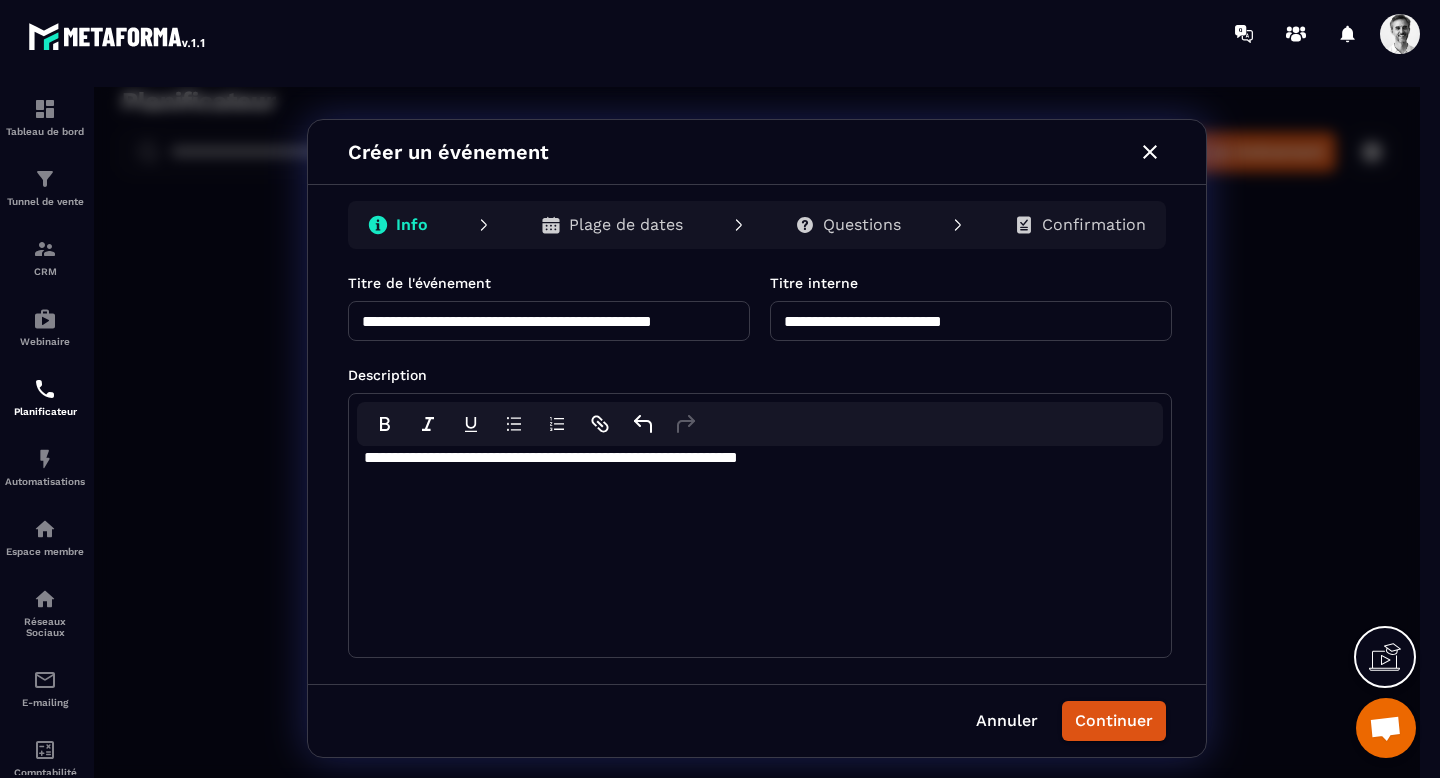 click on "**********" at bounding box center [758, 458] 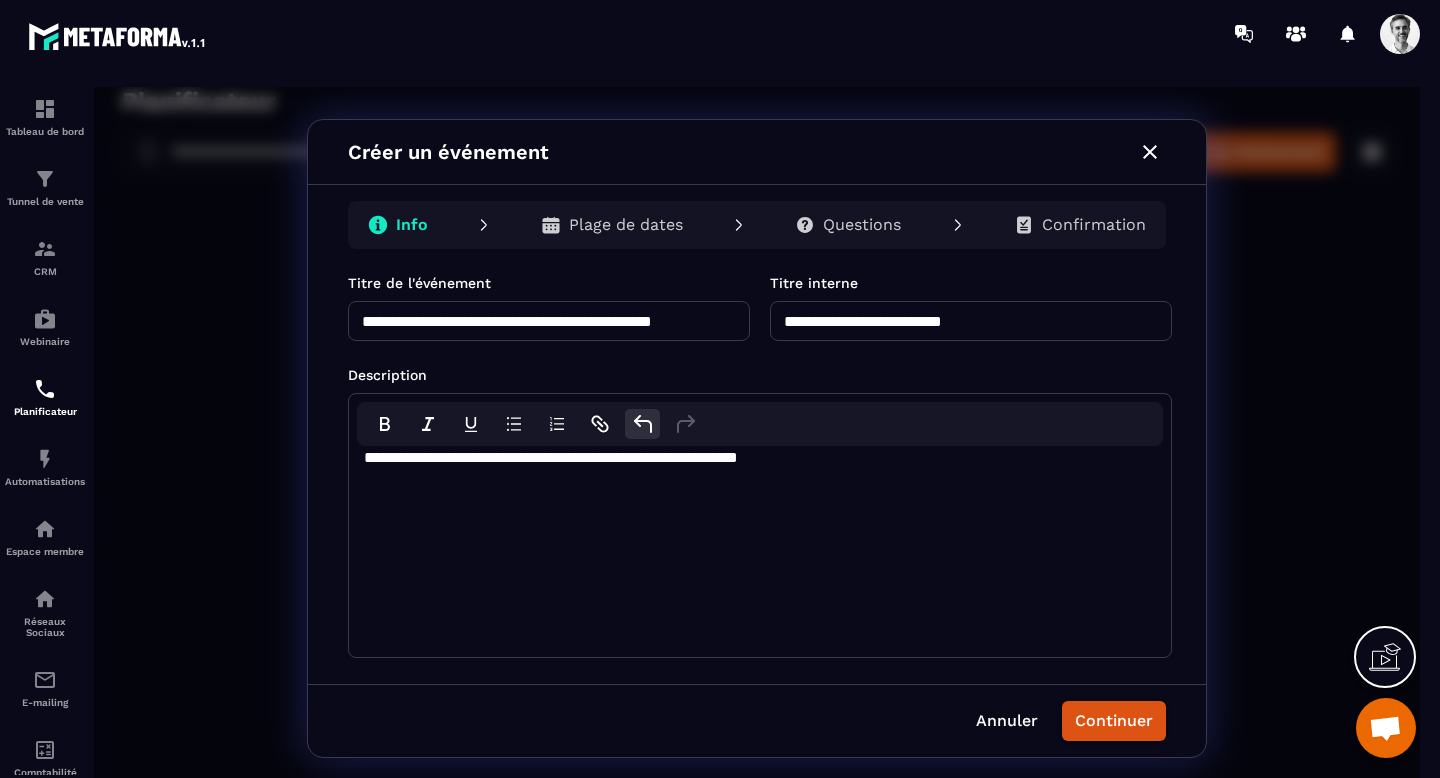 click at bounding box center [643, 424] 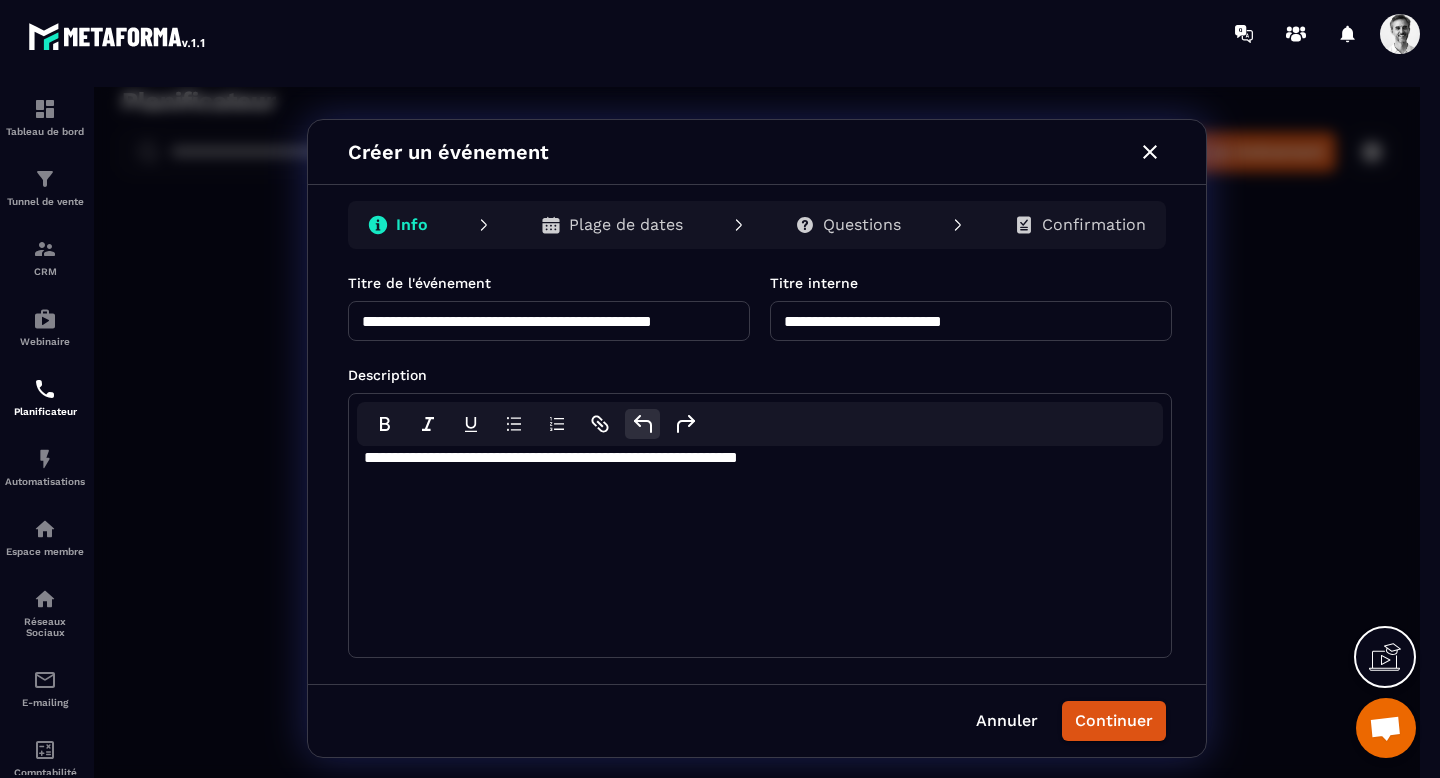 click at bounding box center (643, 424) 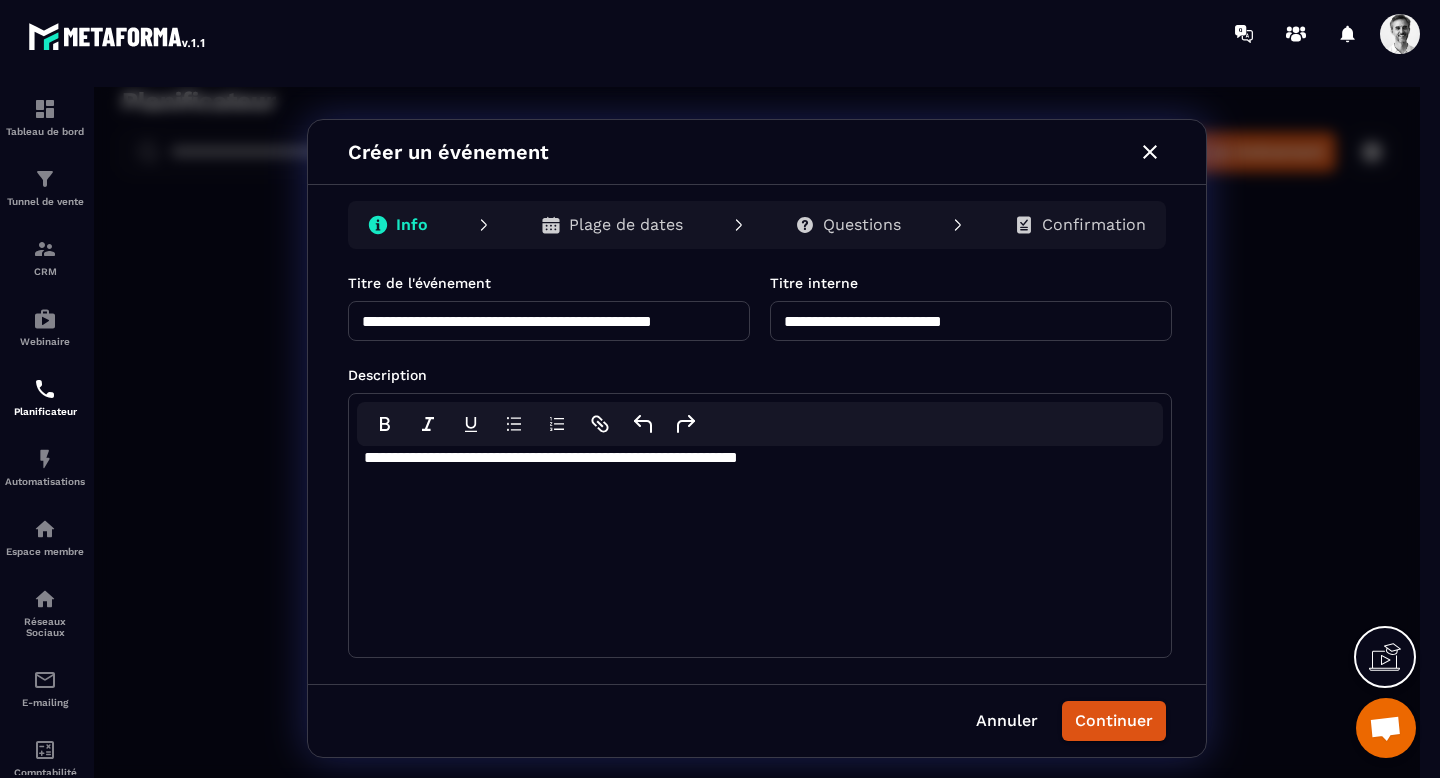 click on "**********" at bounding box center (758, 458) 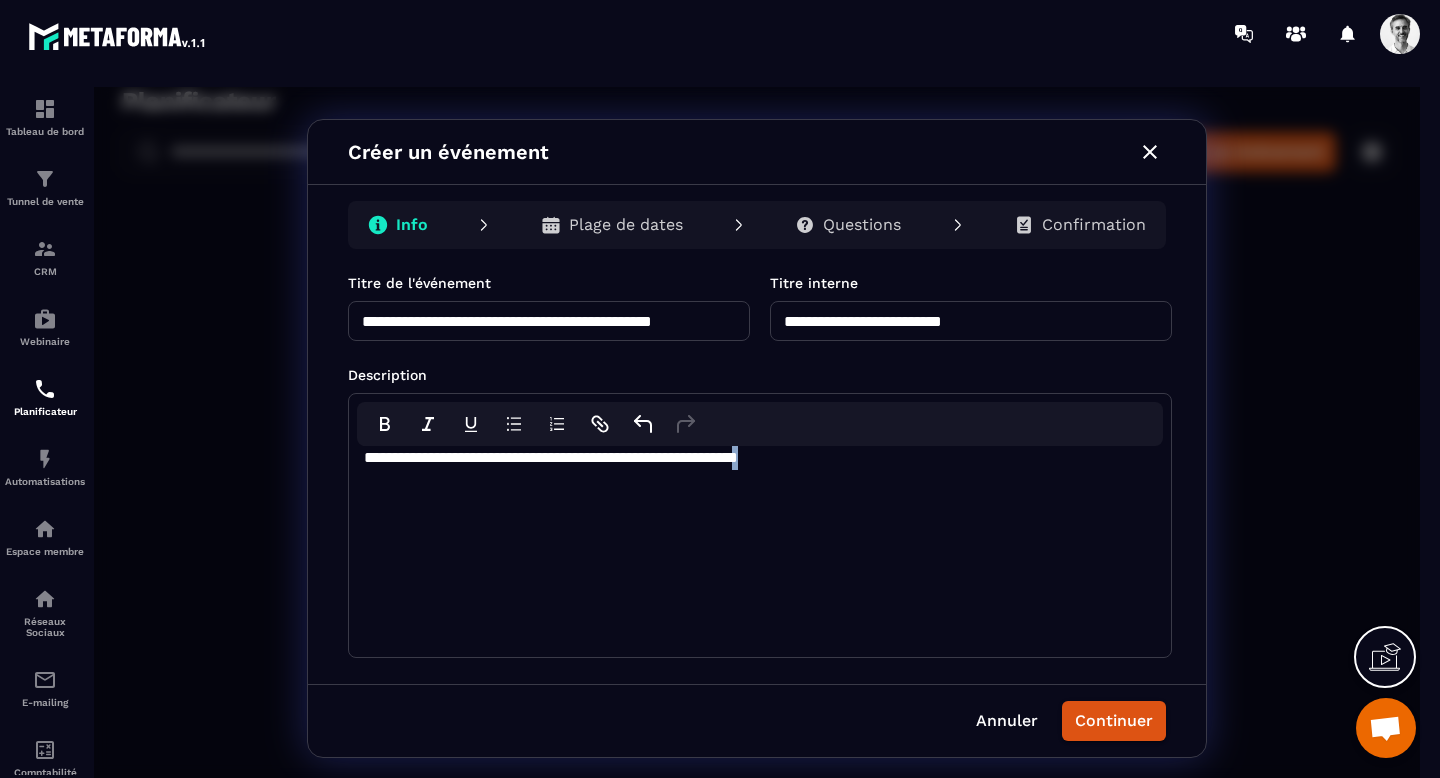 drag, startPoint x: 836, startPoint y: 462, endPoint x: 855, endPoint y: 462, distance: 19 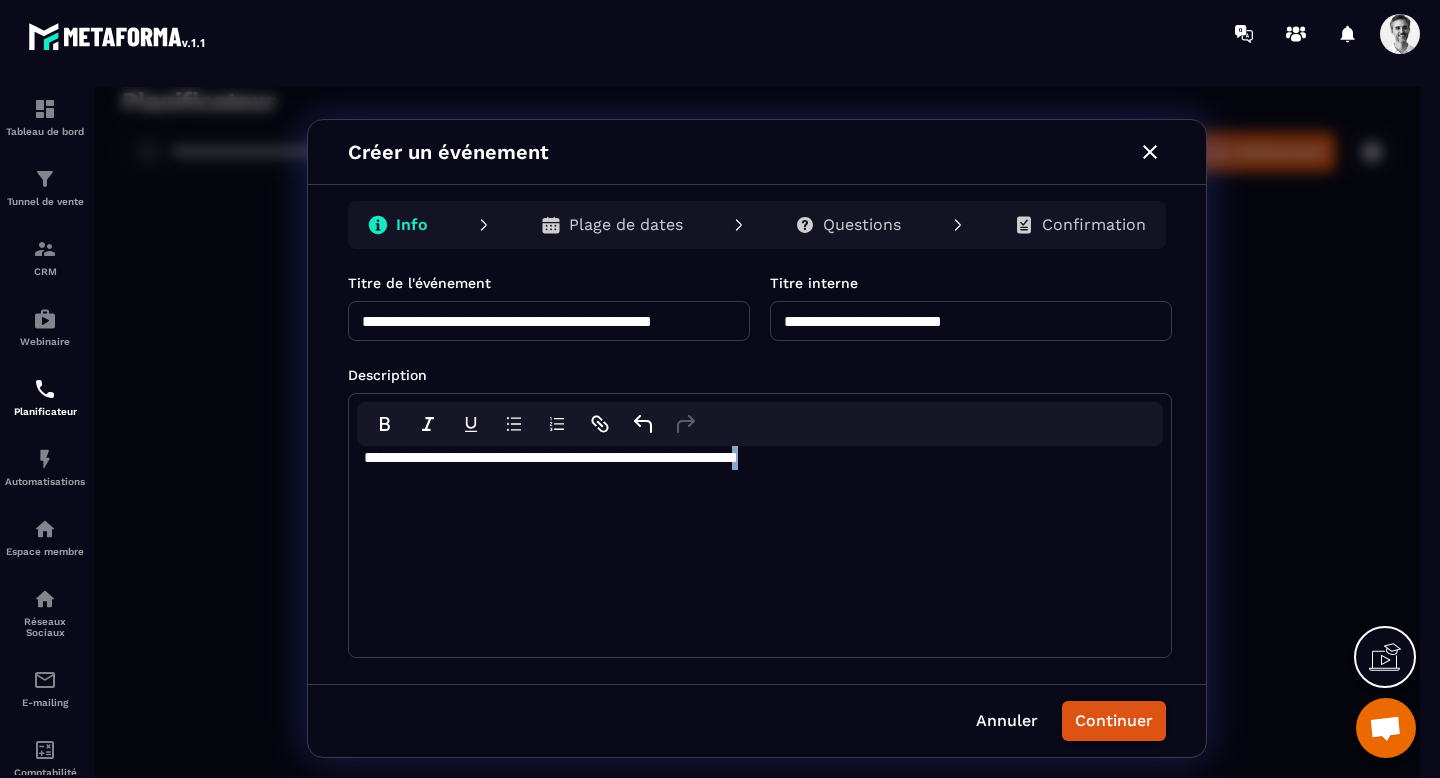 click on "**********" at bounding box center [758, 458] 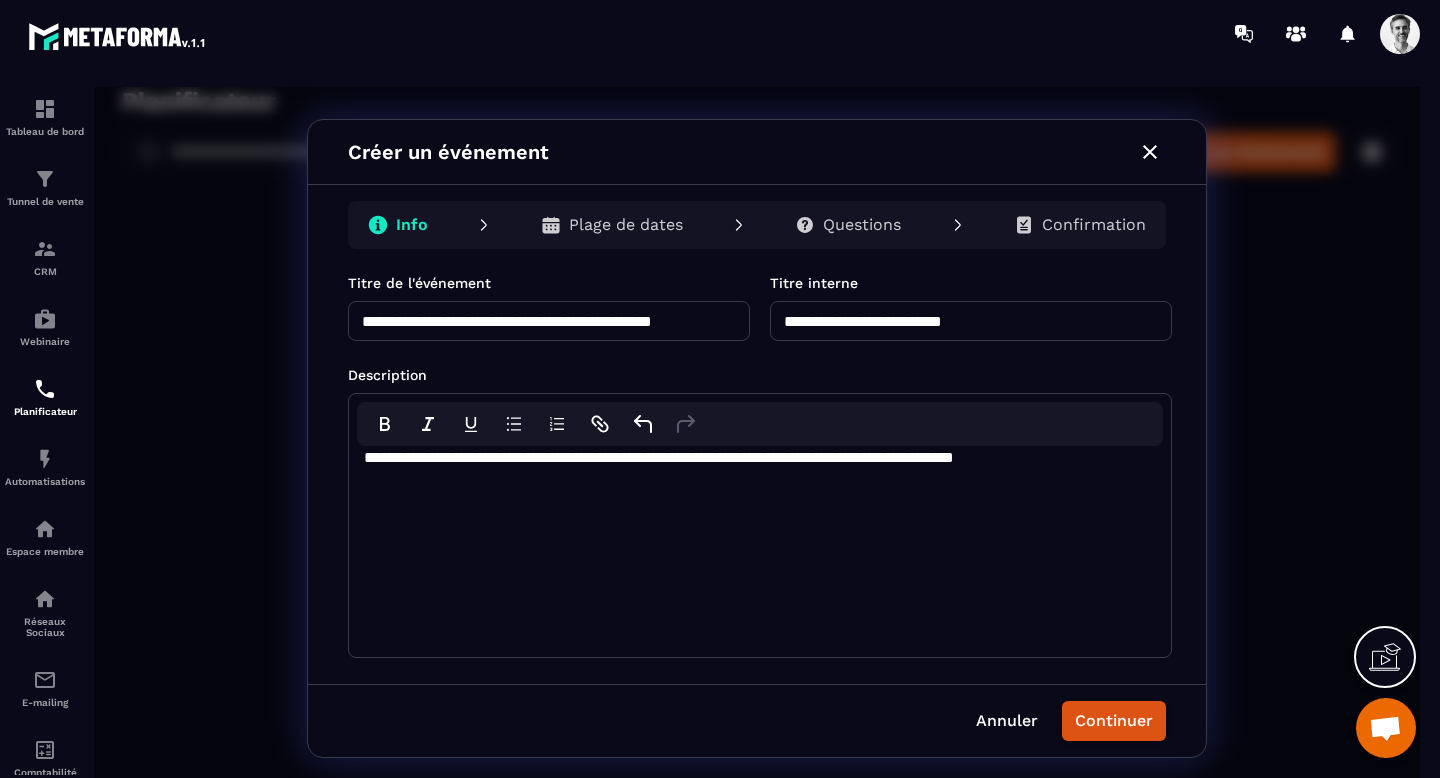 click on "**********" at bounding box center [758, 458] 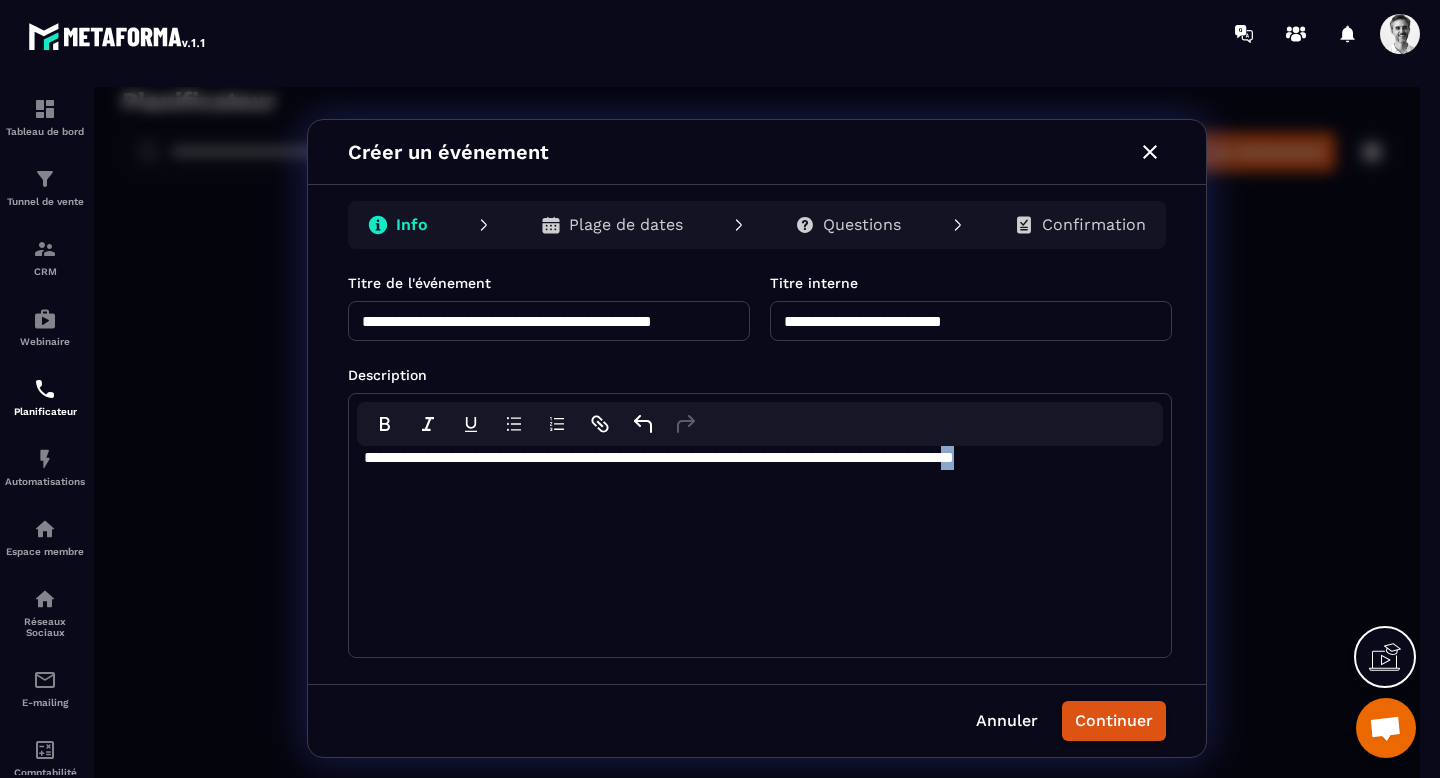 drag, startPoint x: 1101, startPoint y: 461, endPoint x: 1113, endPoint y: 461, distance: 12 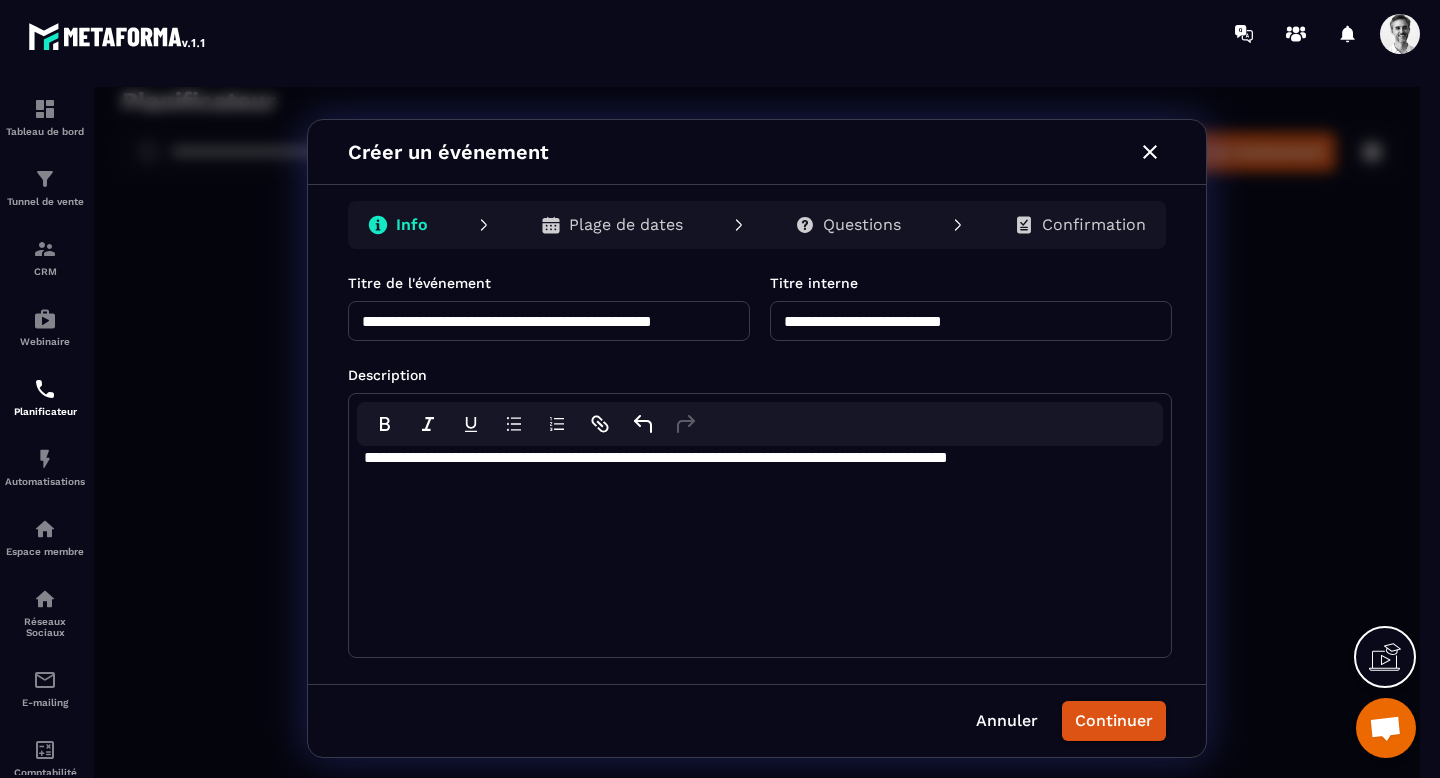 click on "Plage de dates" at bounding box center (626, 225) 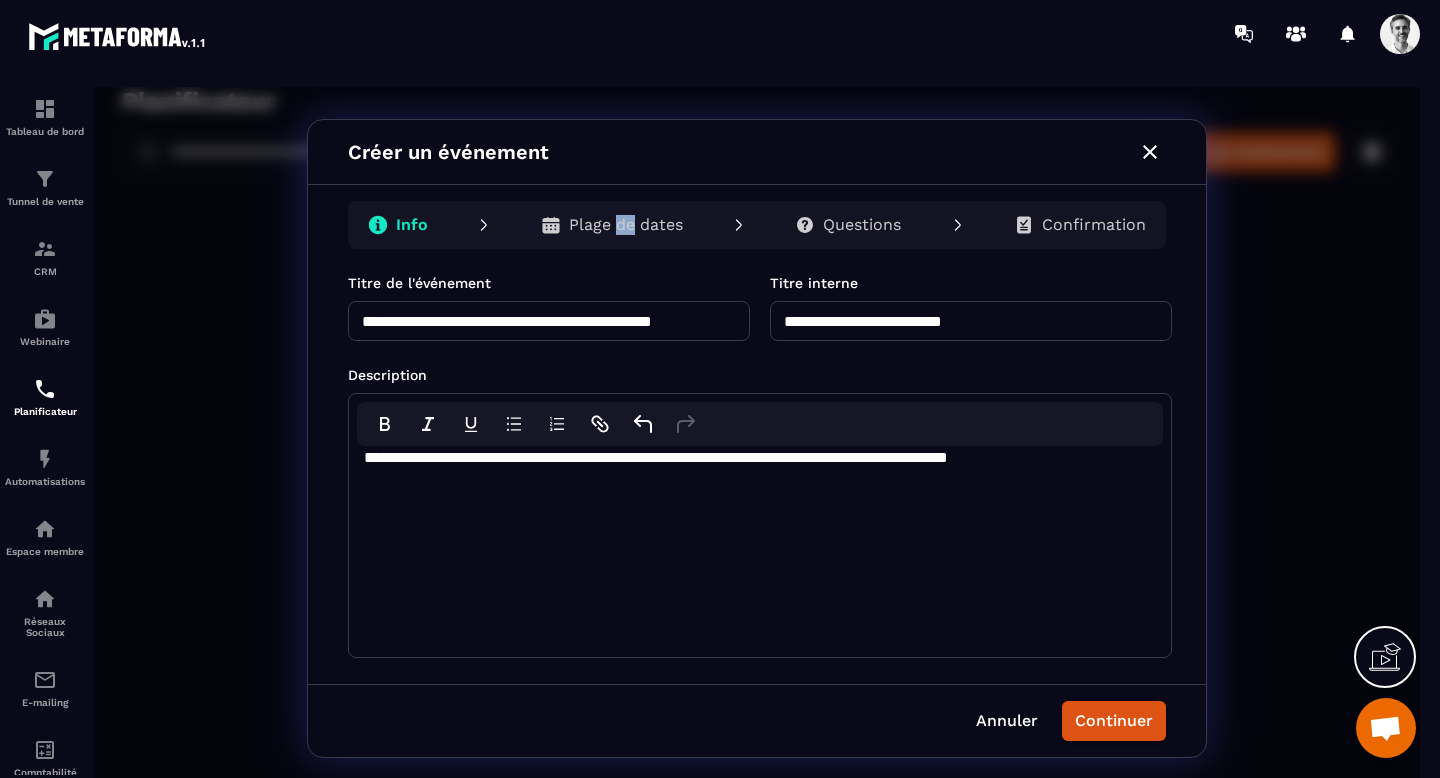 click on "Plage de dates" at bounding box center (626, 225) 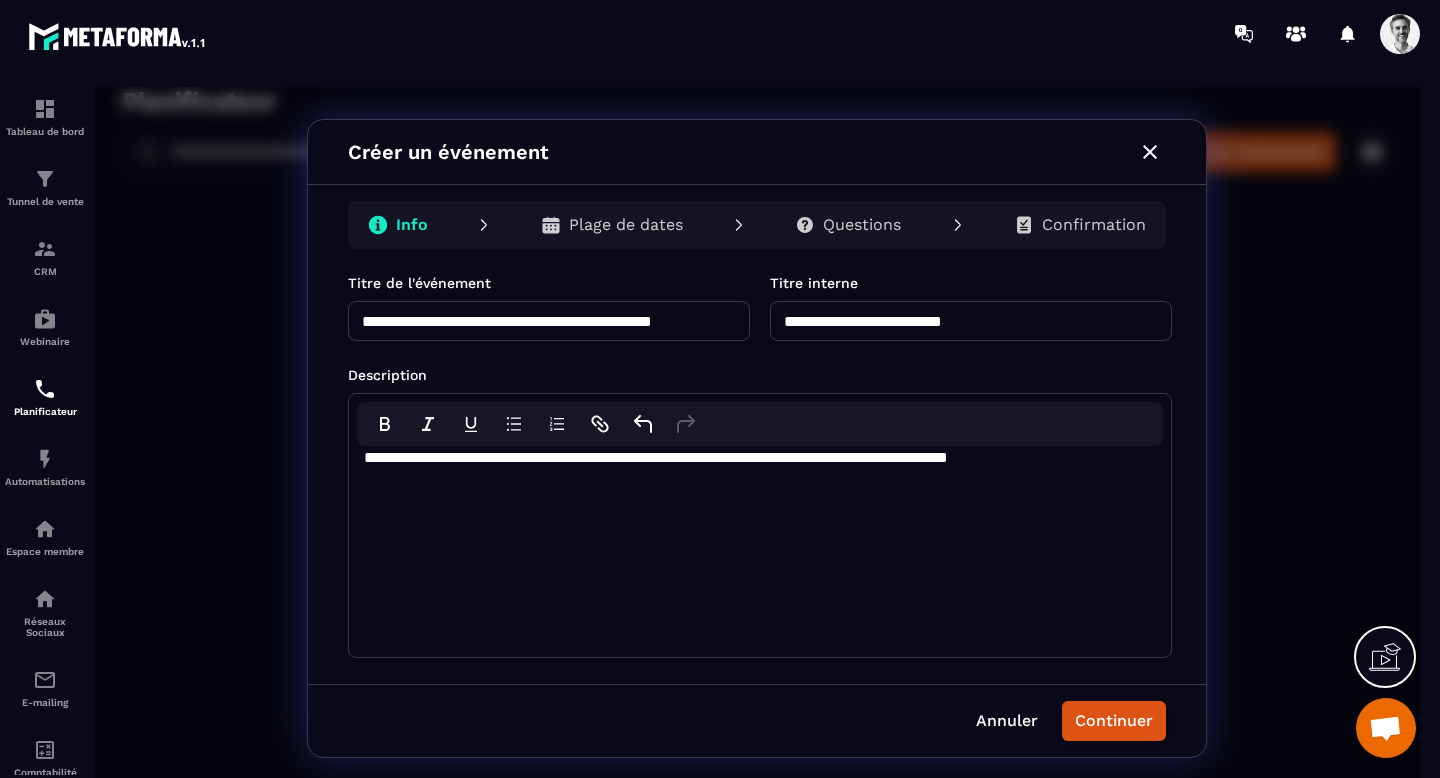 click 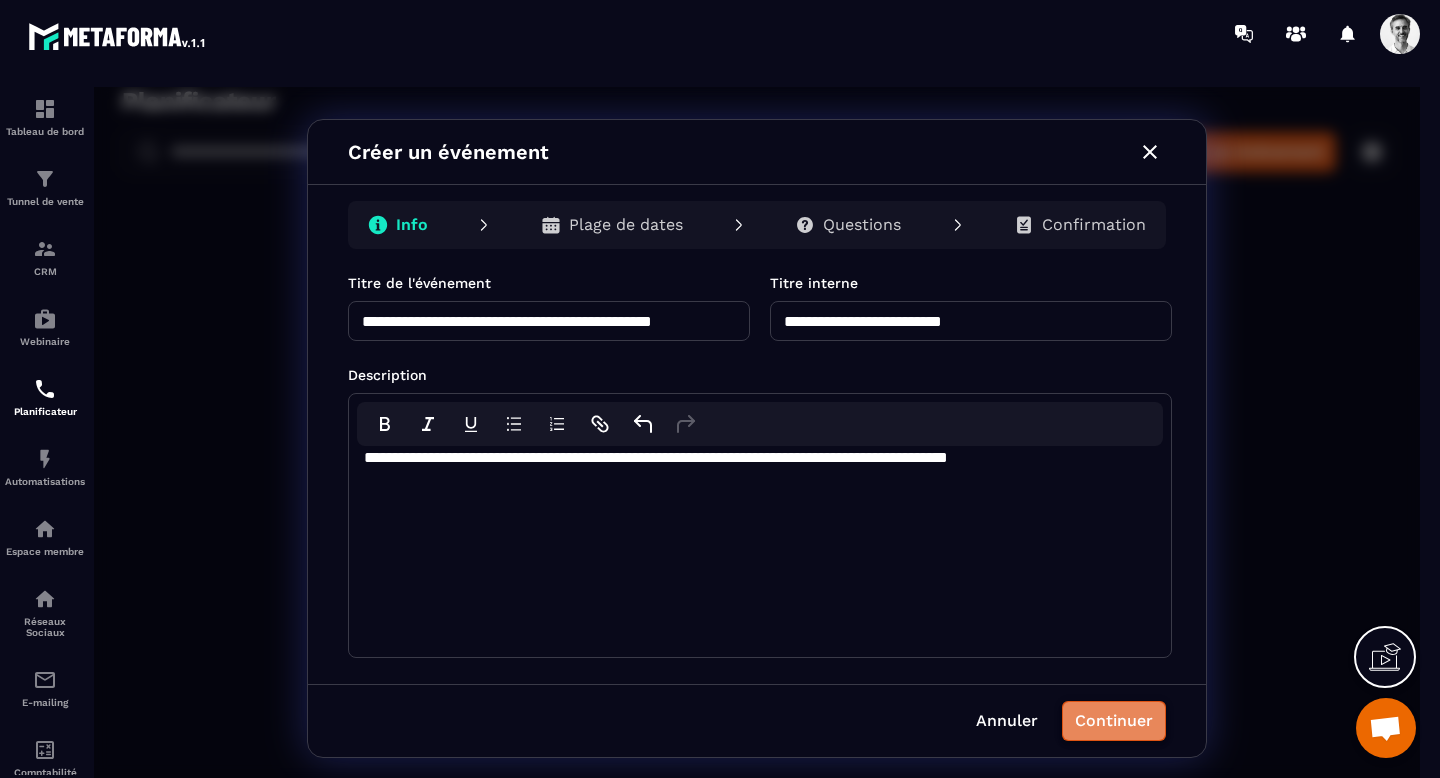 click on "Continuer" at bounding box center (1114, 721) 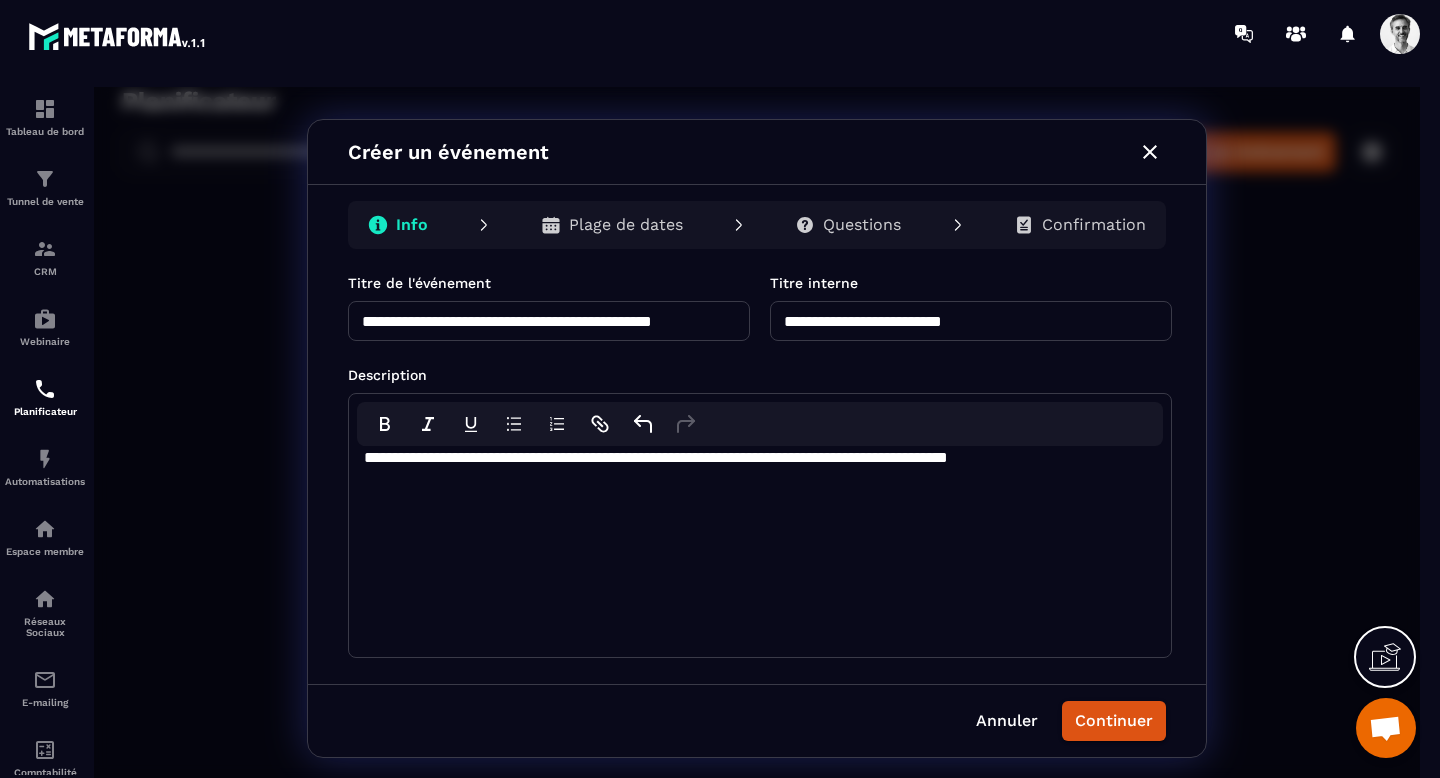 click on "Plage de dates" at bounding box center (626, 225) 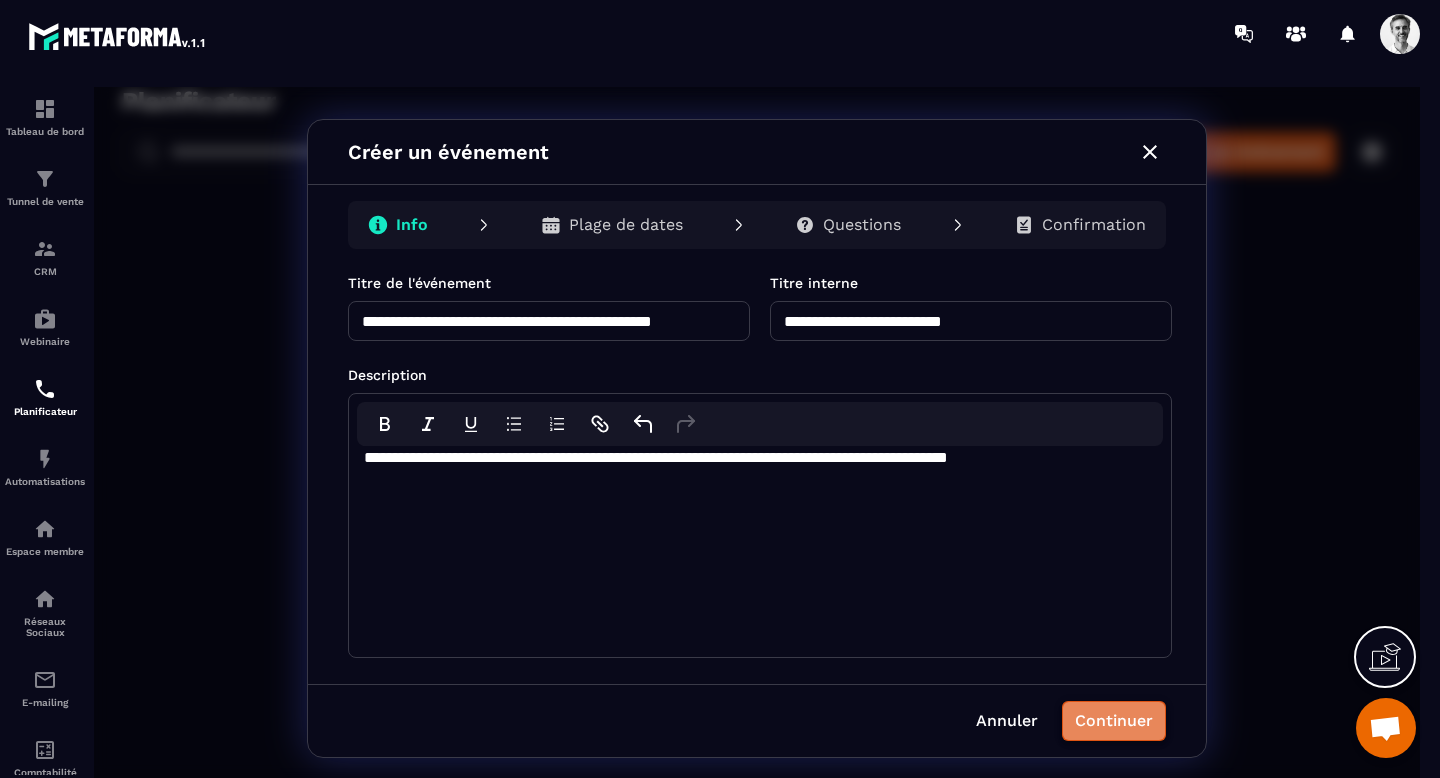 click on "Continuer" at bounding box center (1114, 721) 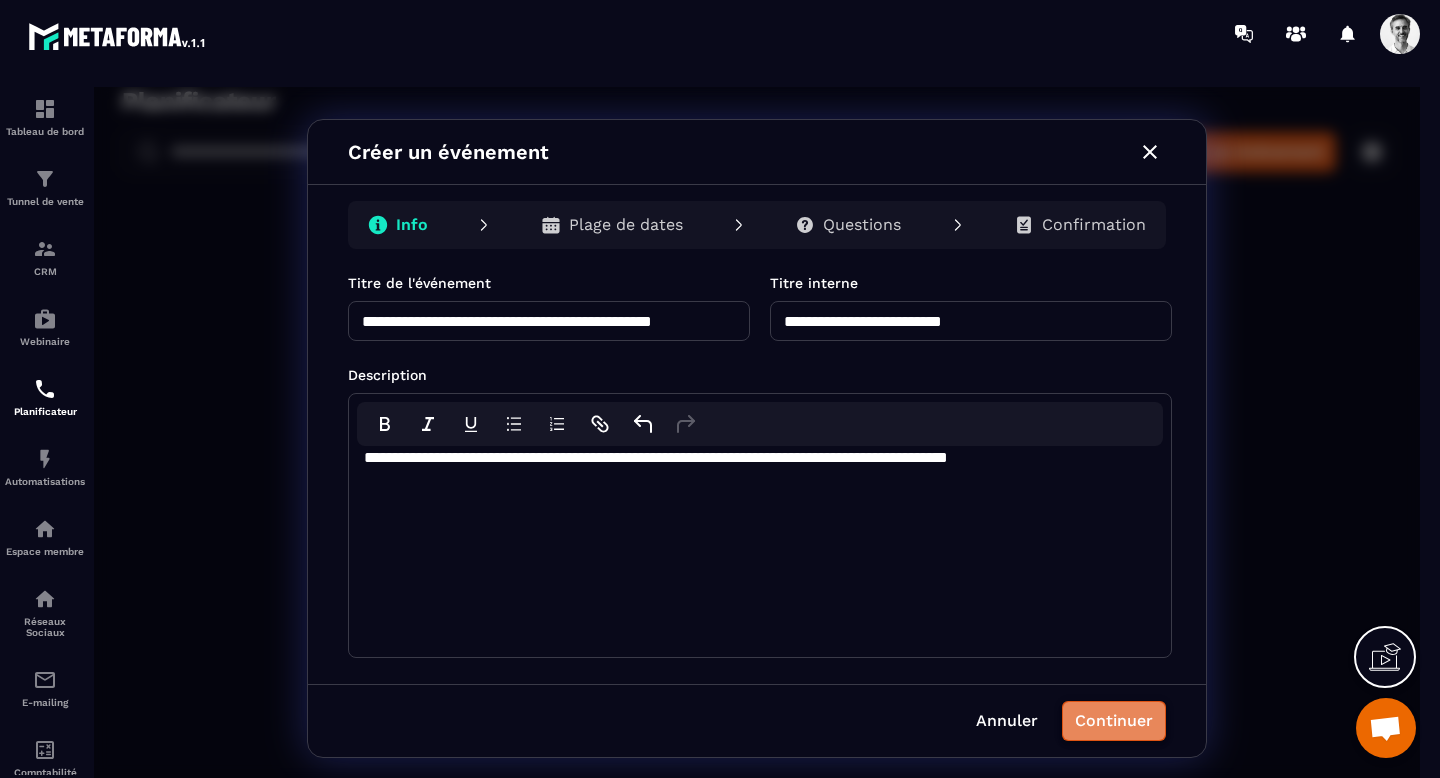 click on "Continuer" at bounding box center [1114, 721] 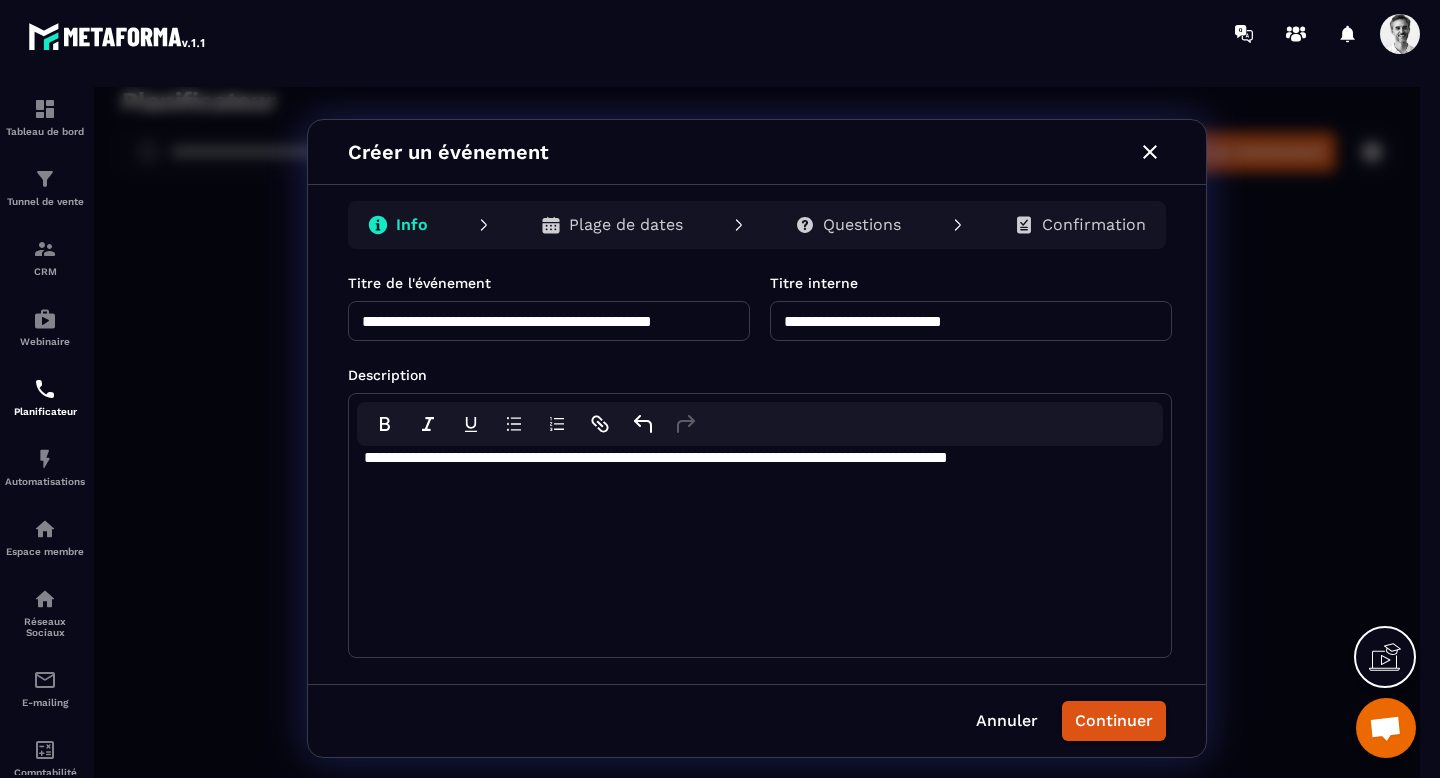 click 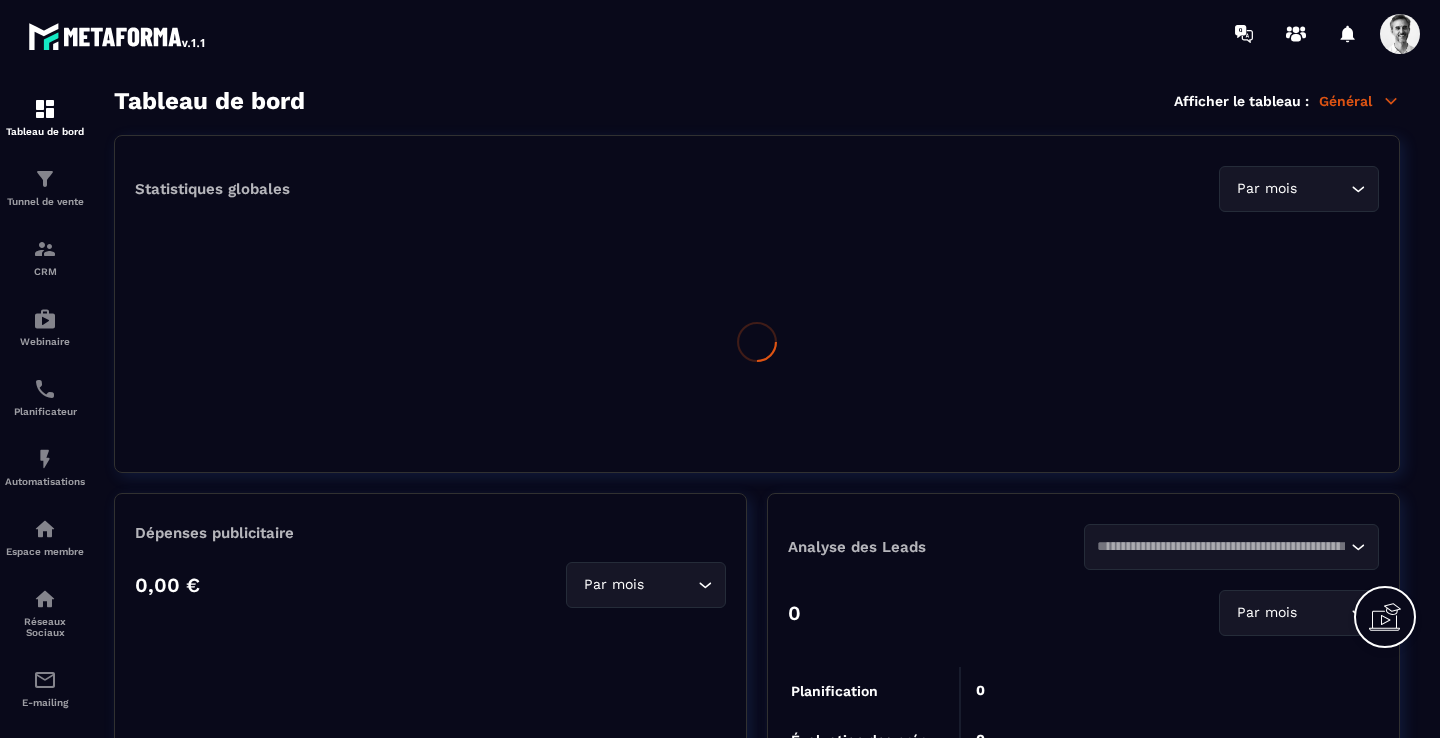 scroll, scrollTop: 0, scrollLeft: 0, axis: both 